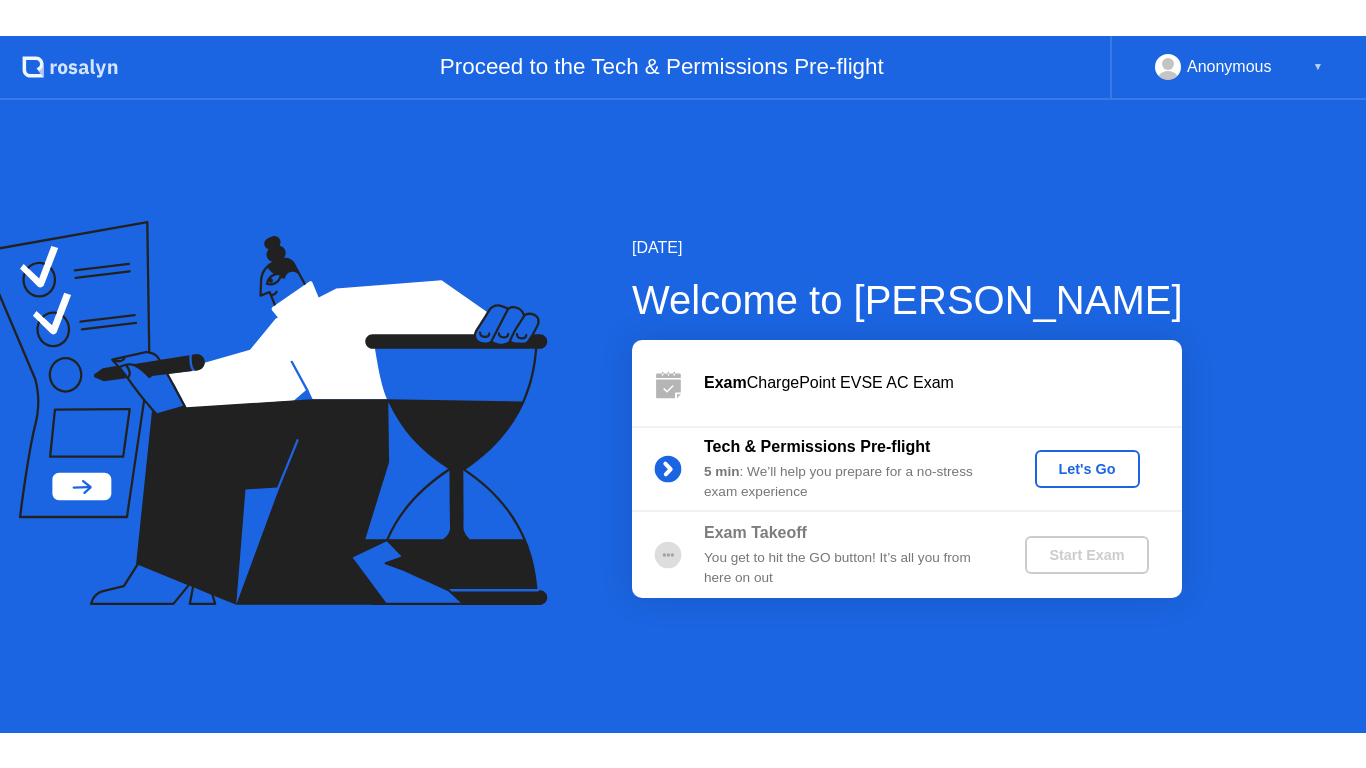 scroll, scrollTop: 0, scrollLeft: 0, axis: both 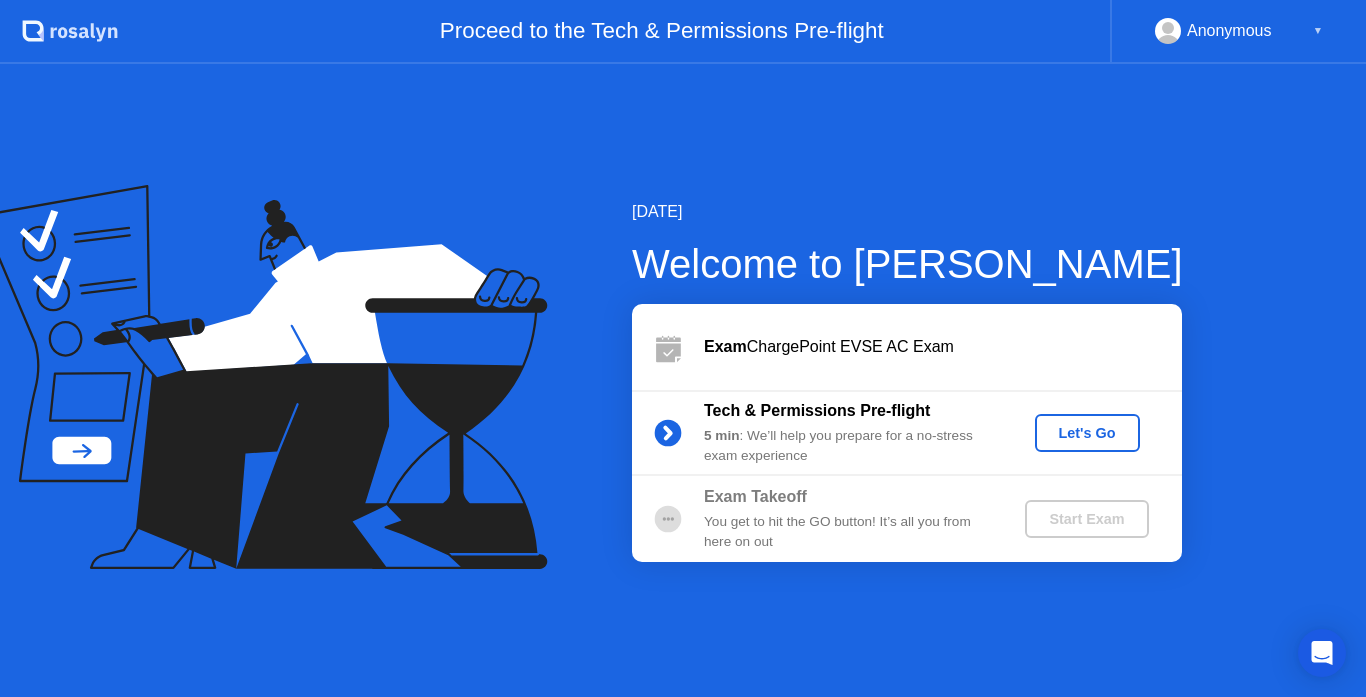 click on "Let's Go" 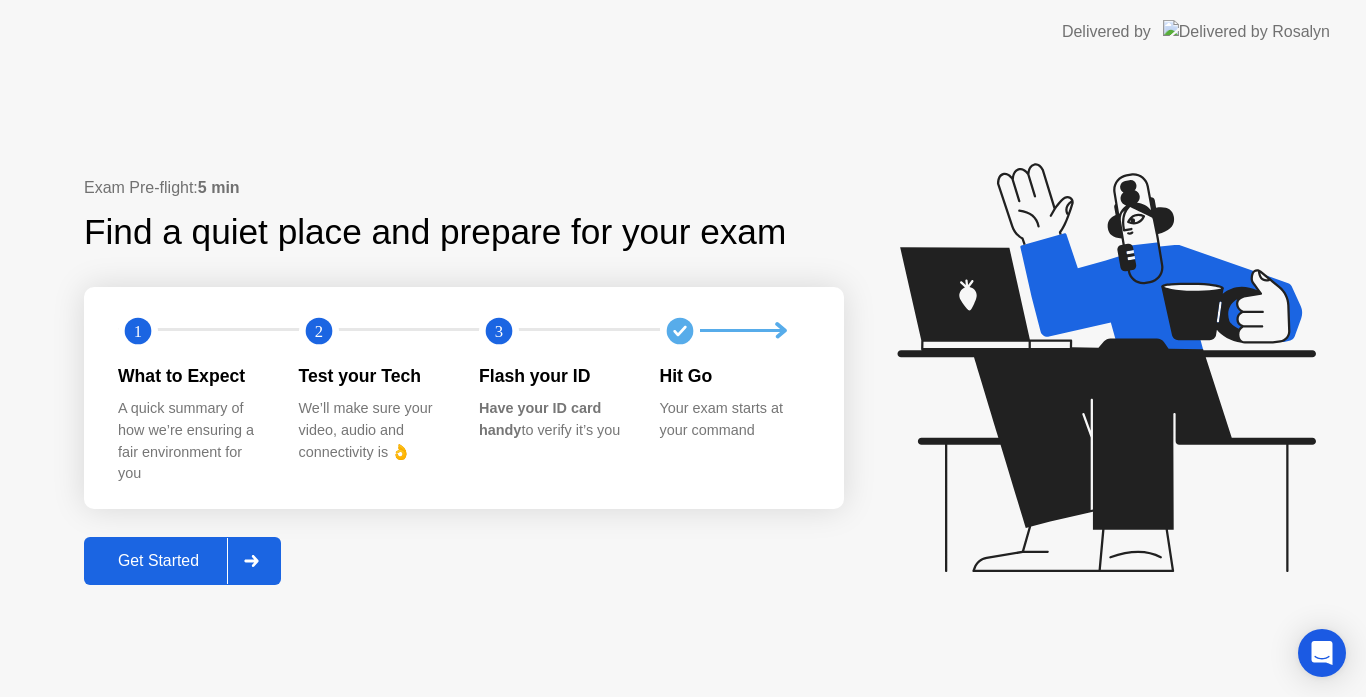 click 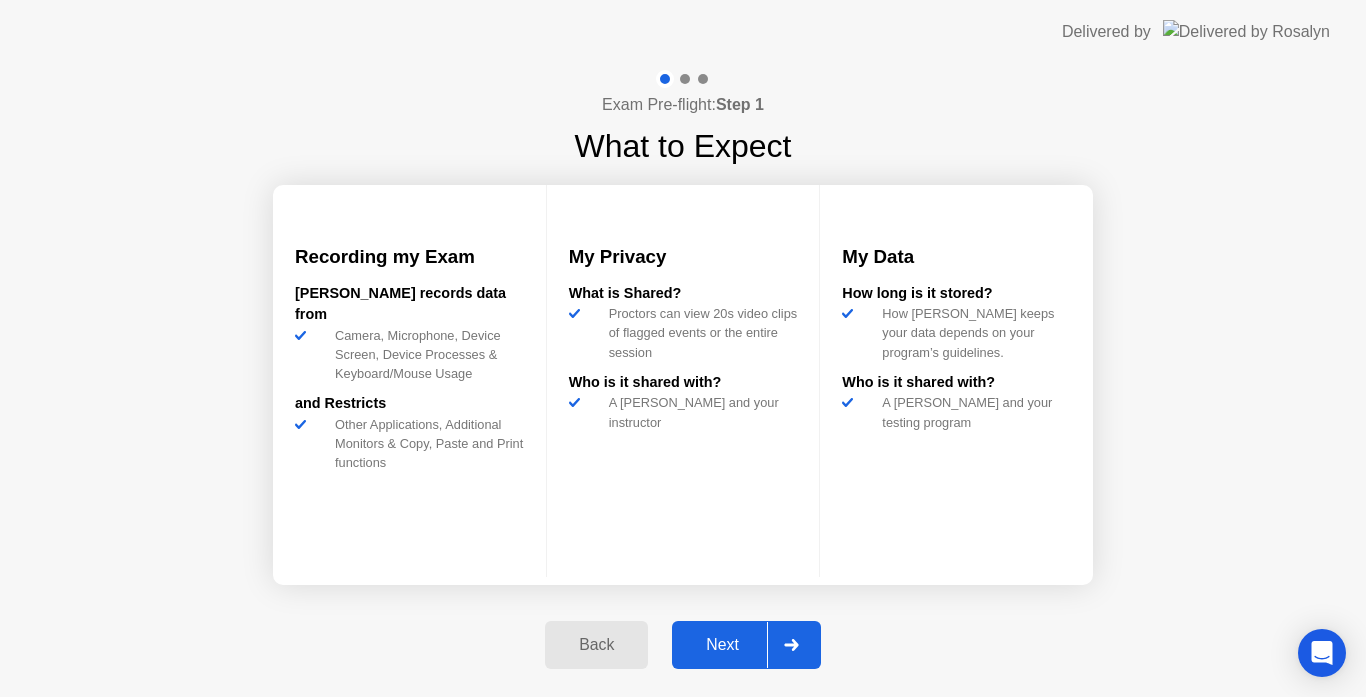 click 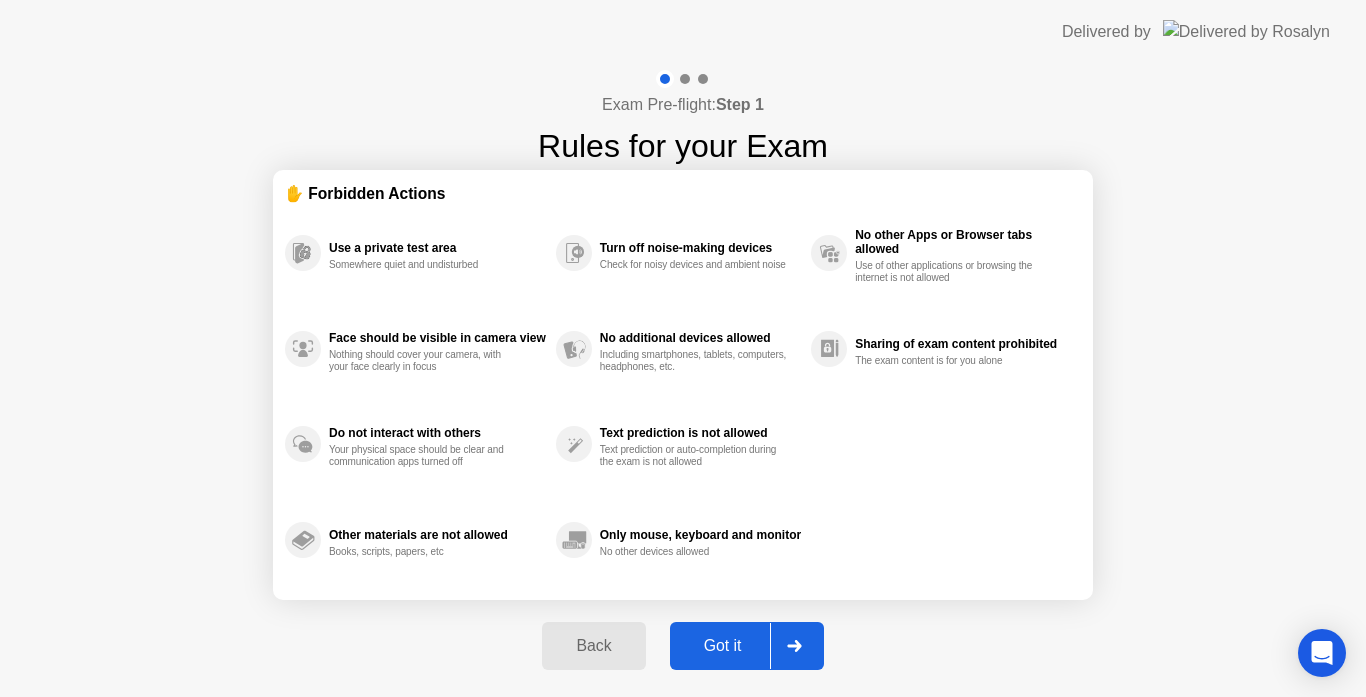 click on "Got it" 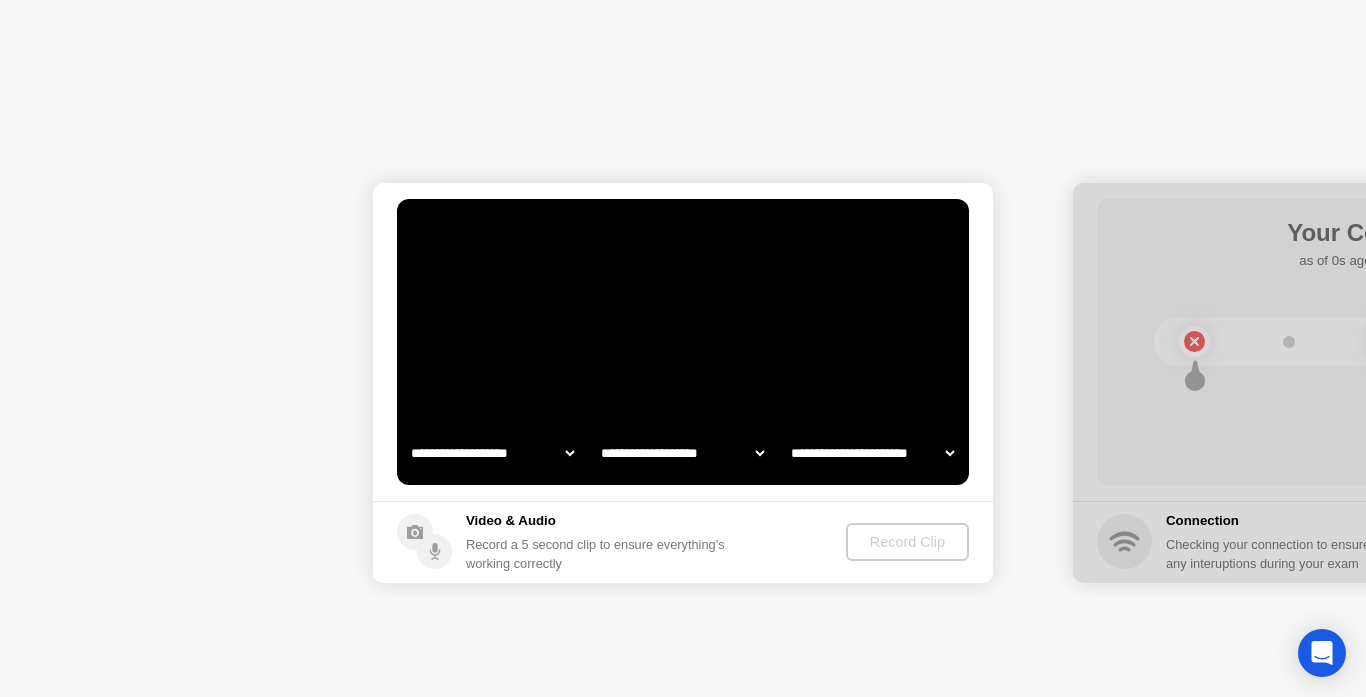 select on "**********" 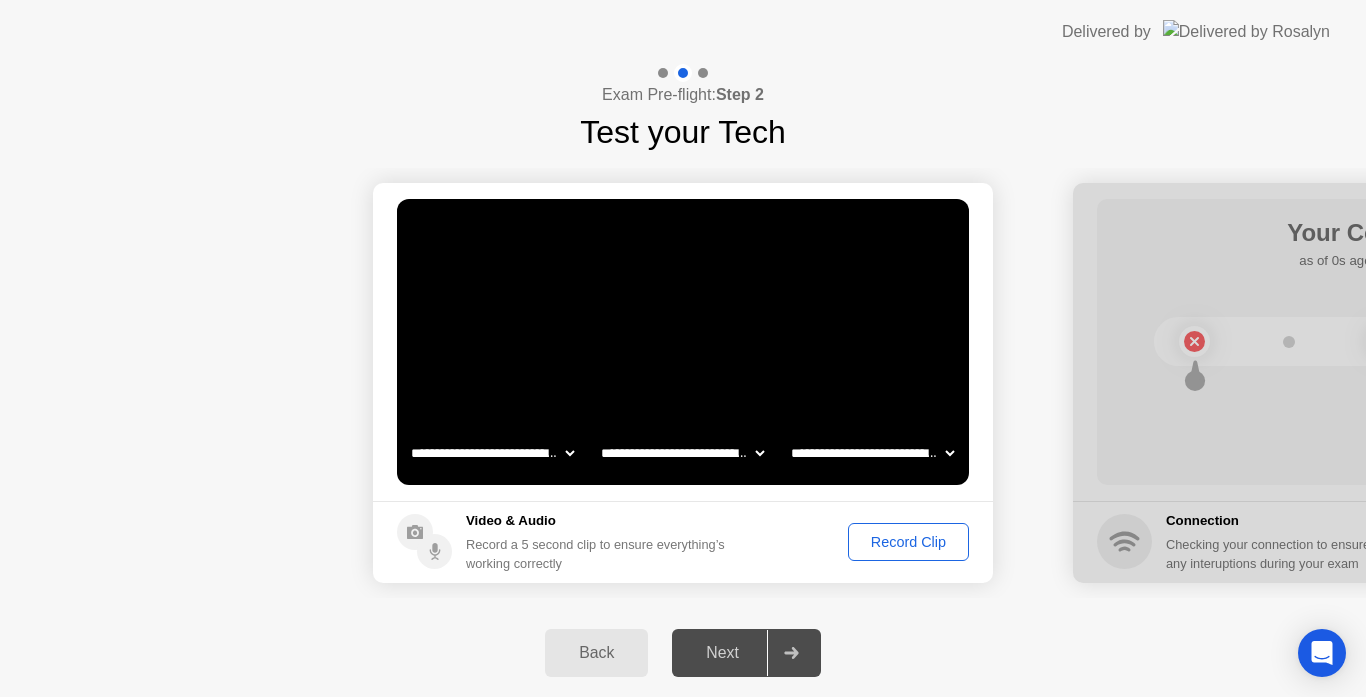 click on "Record Clip" 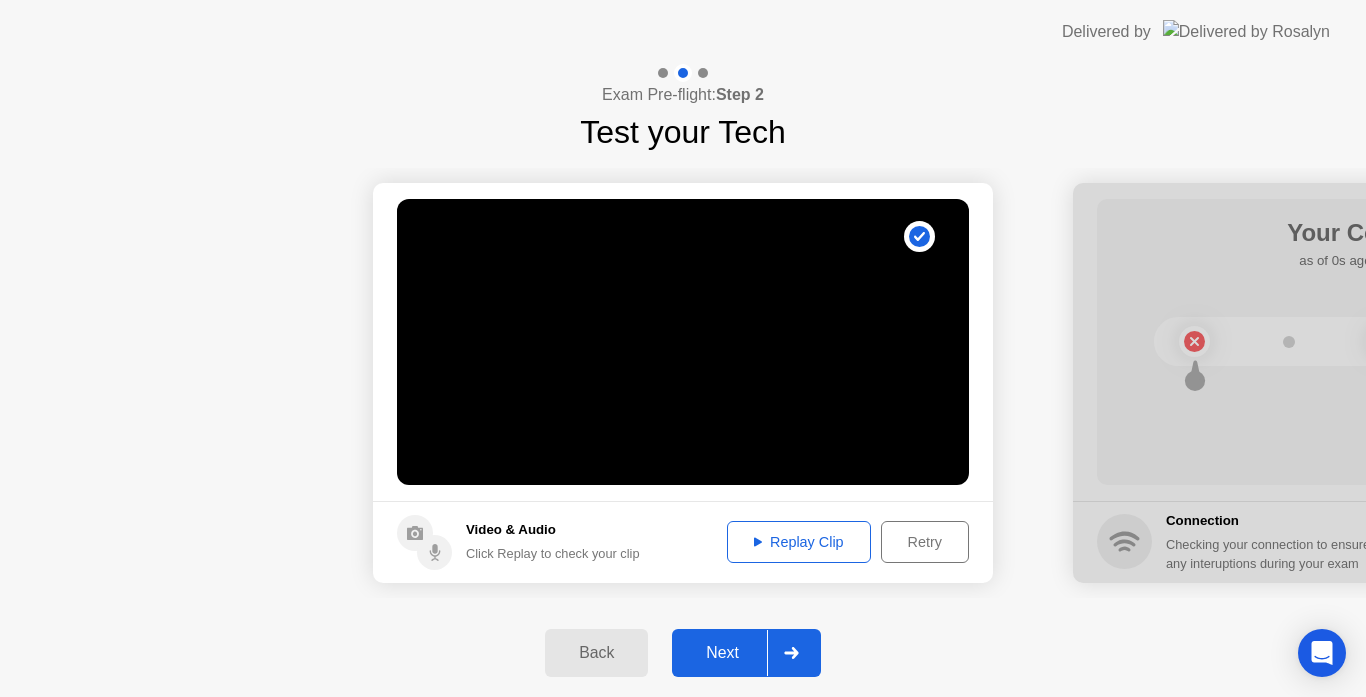 click on "Replay Clip" 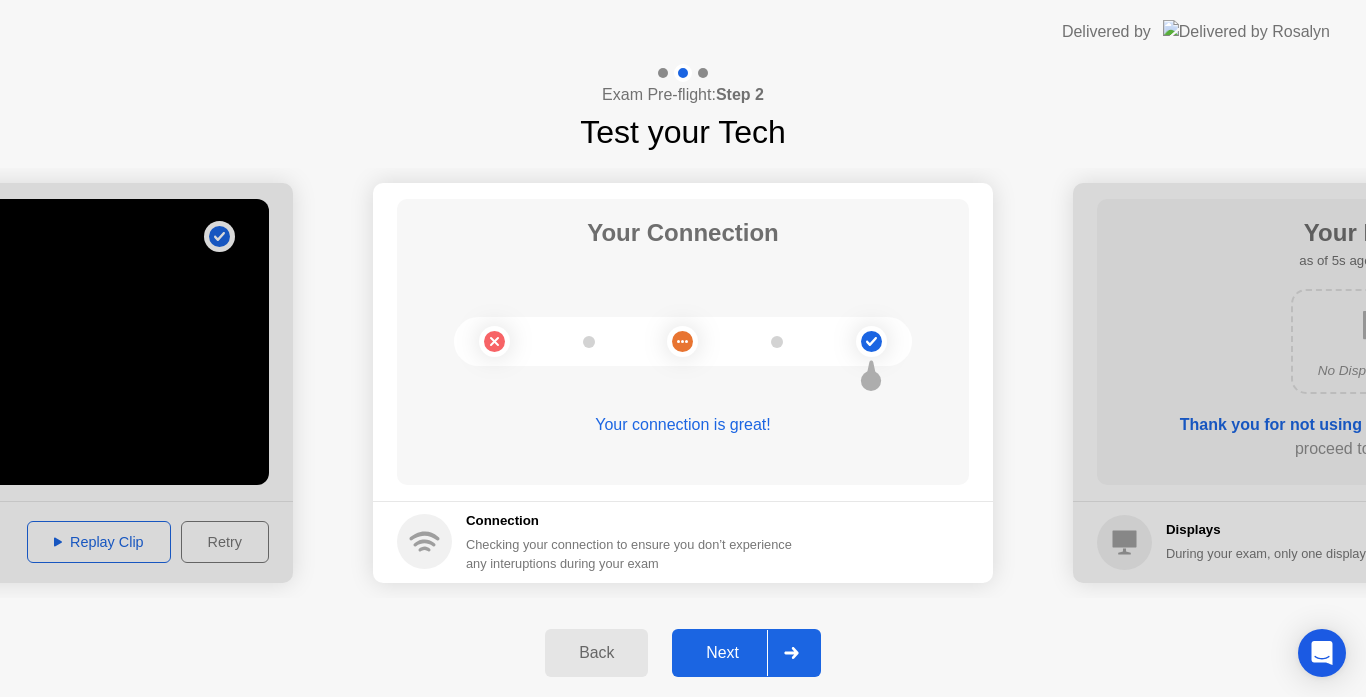 click 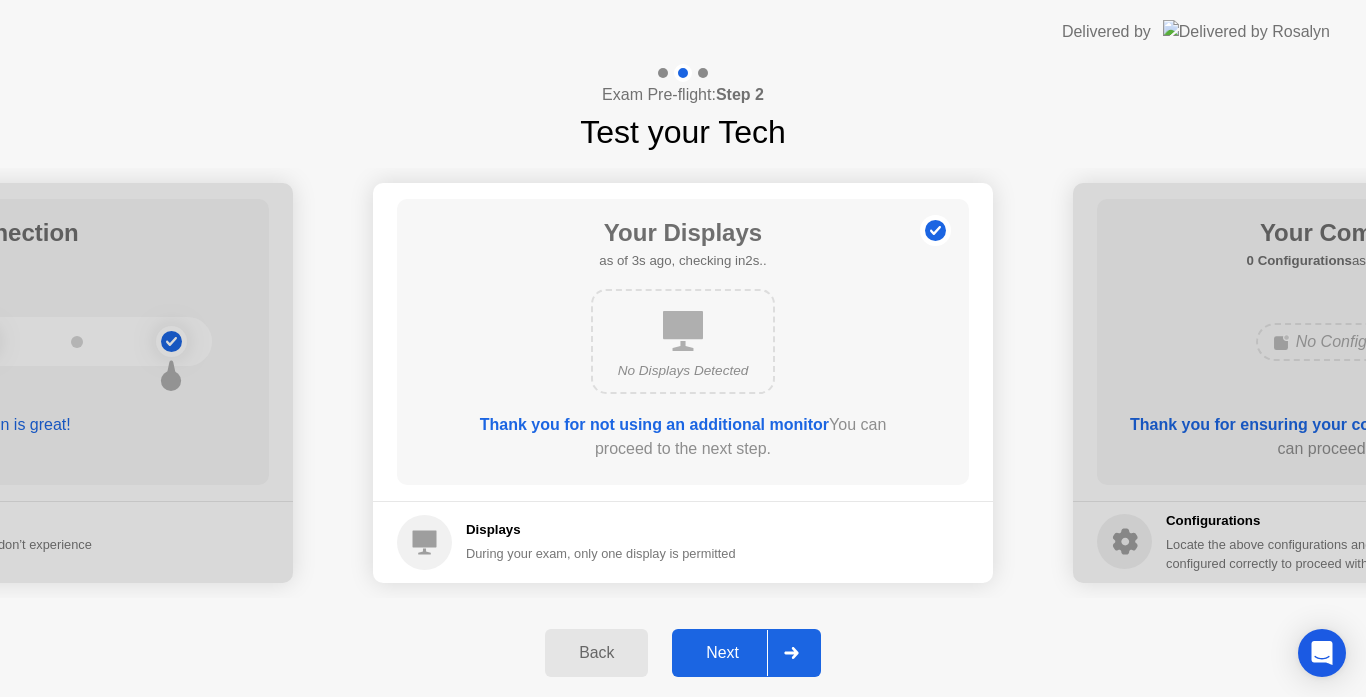 click 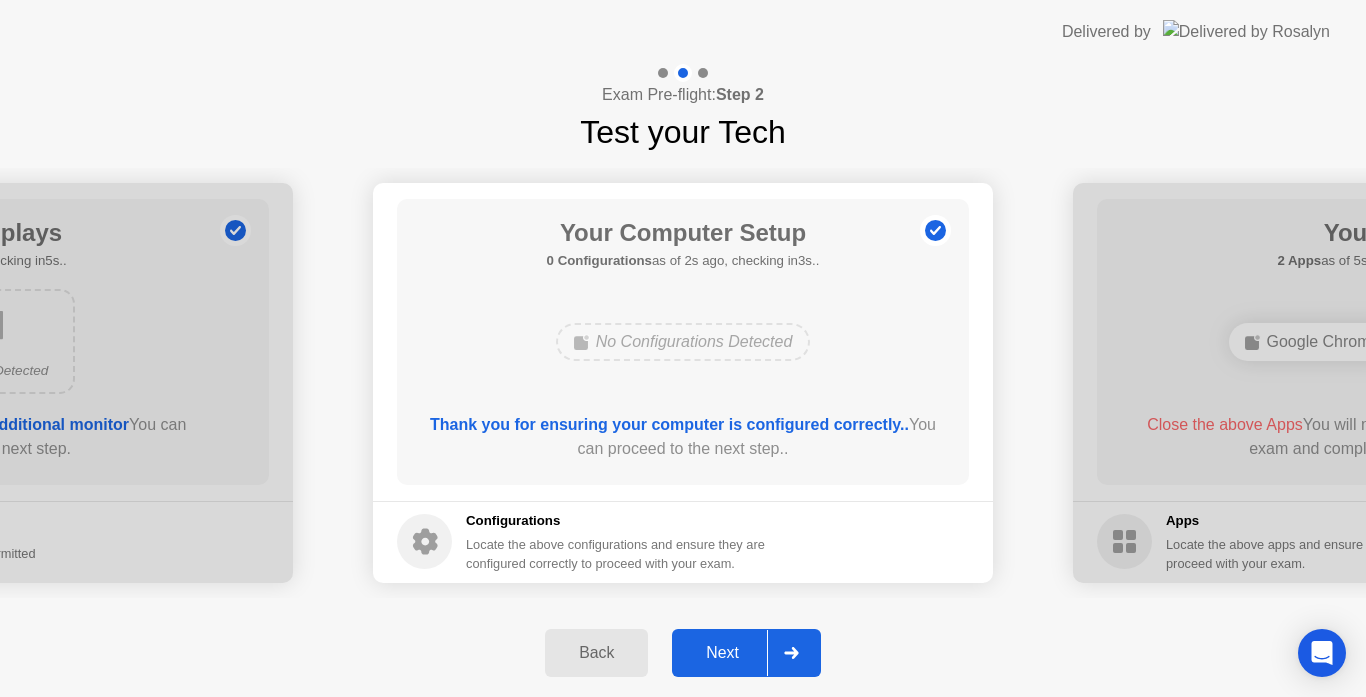 click 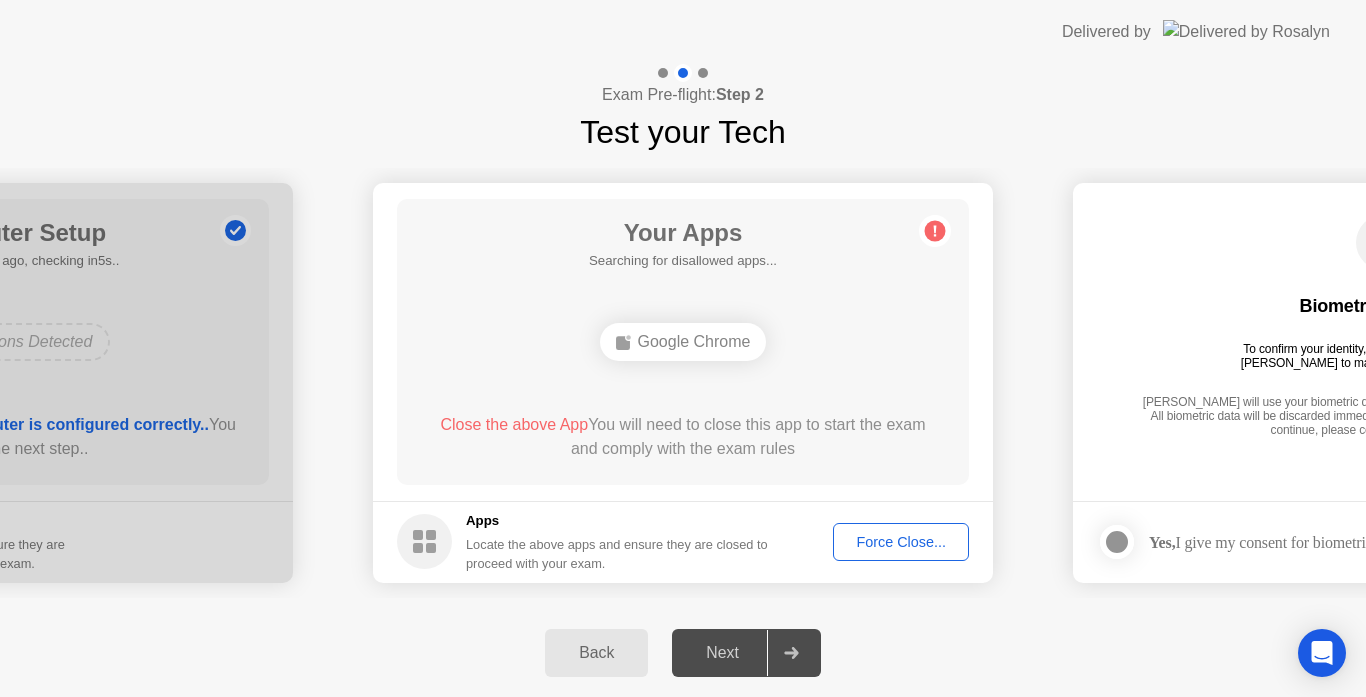 click on "Force Close..." 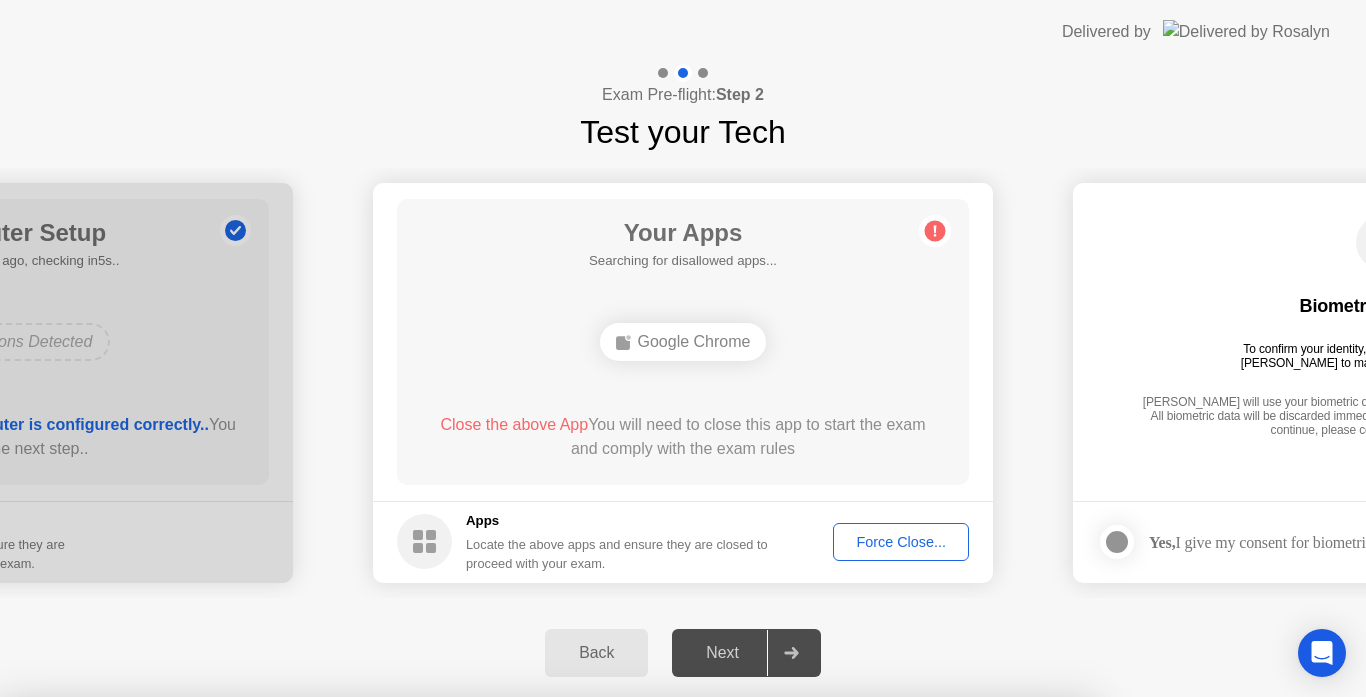 click on "Confirm" at bounding box center [613, 973] 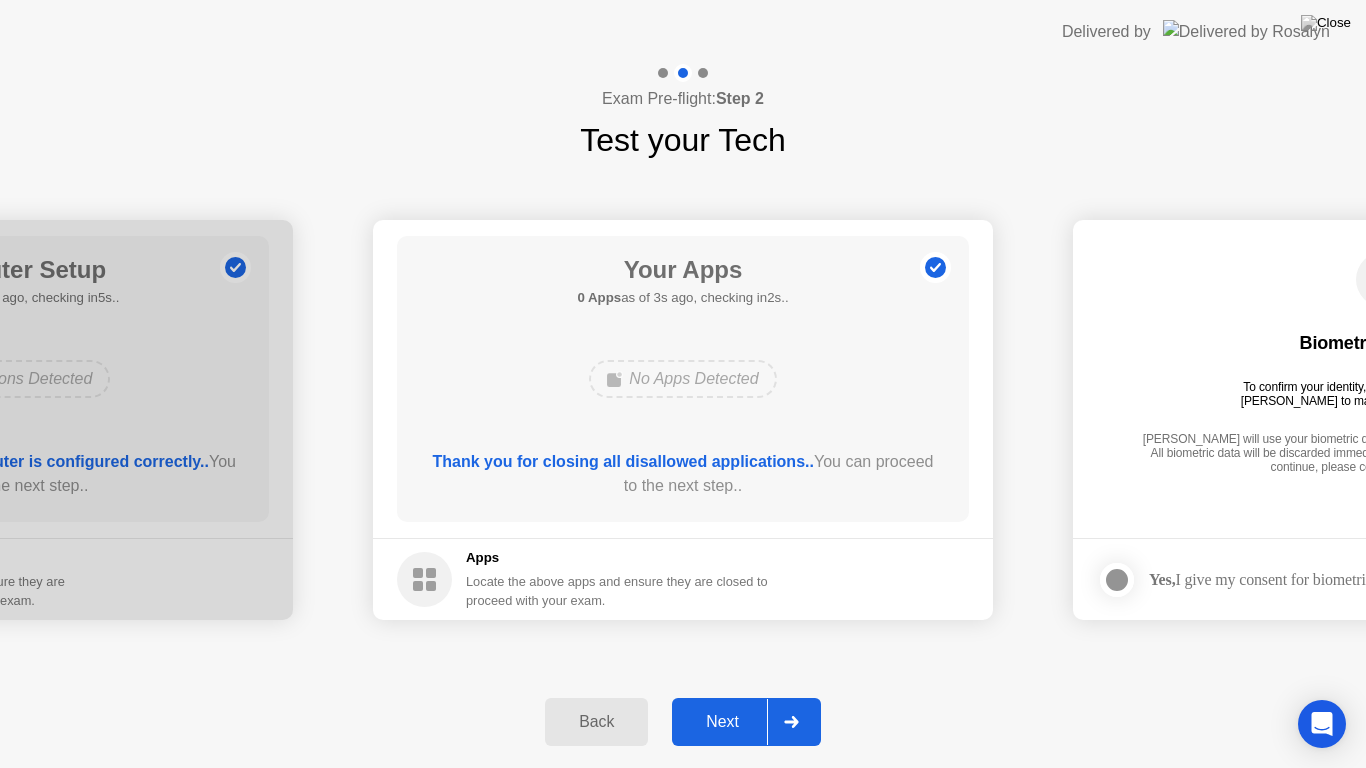 click 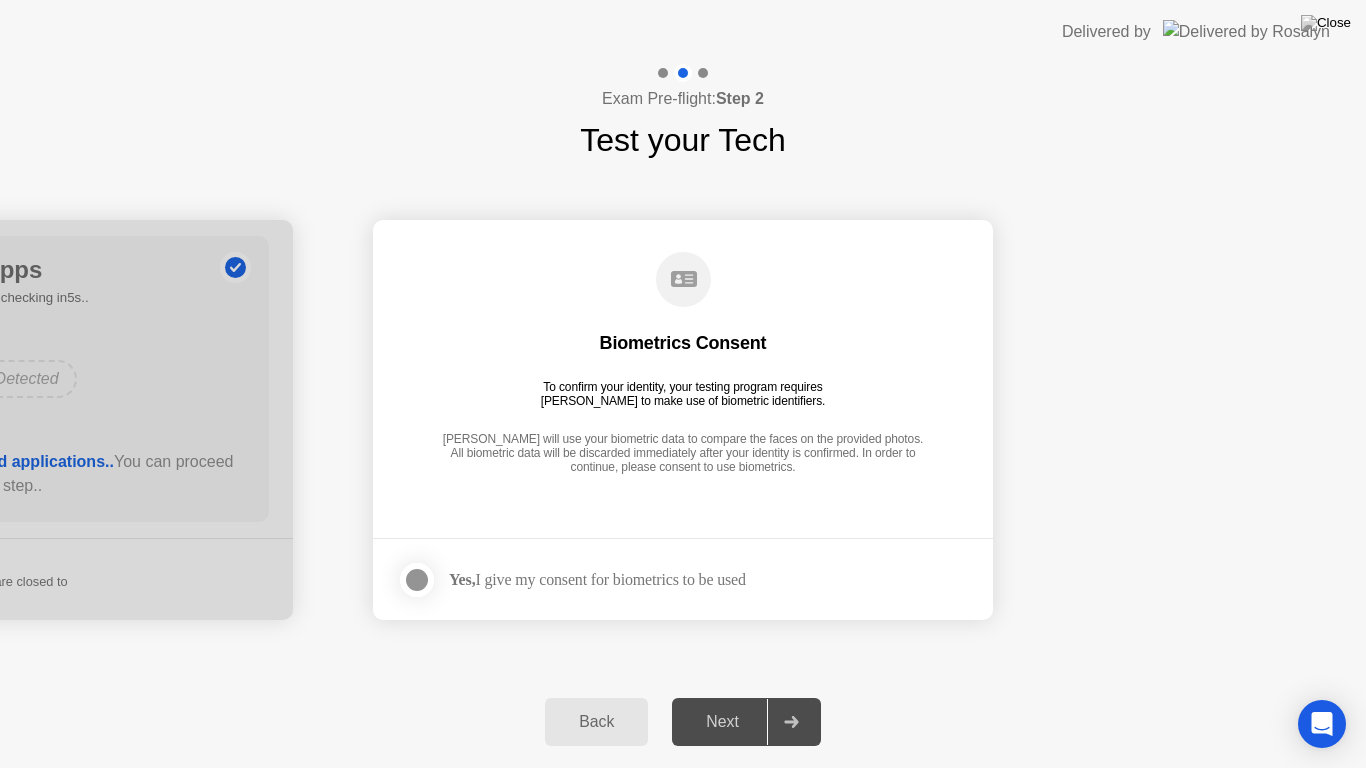 click 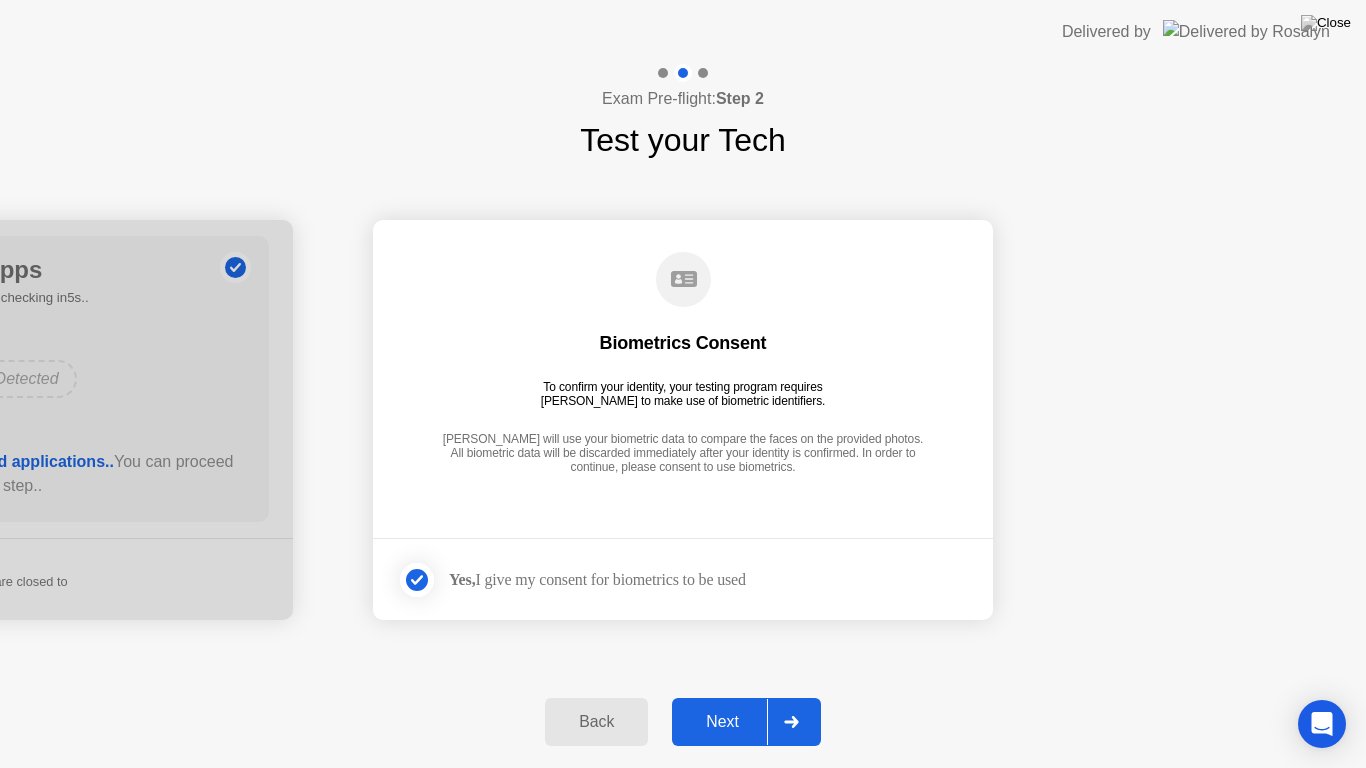 click 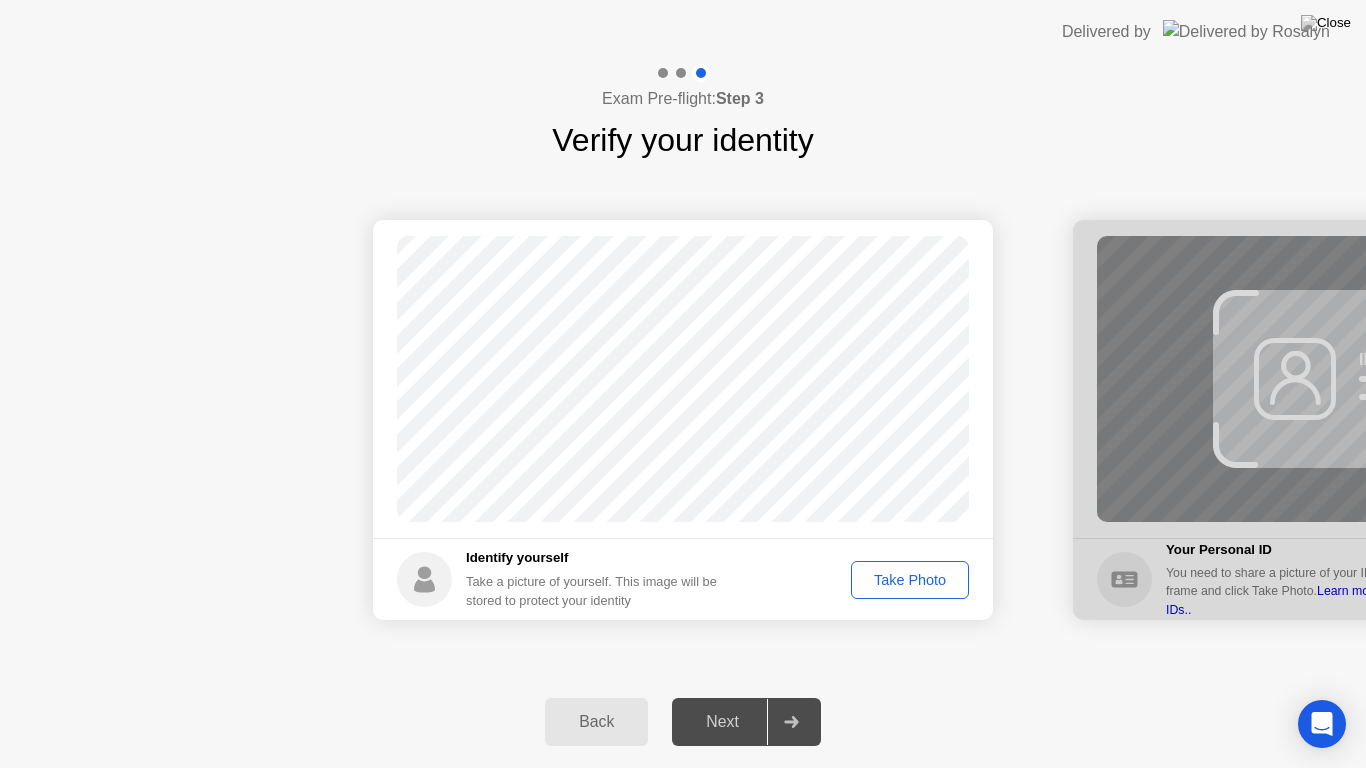 click on "Take Photo" 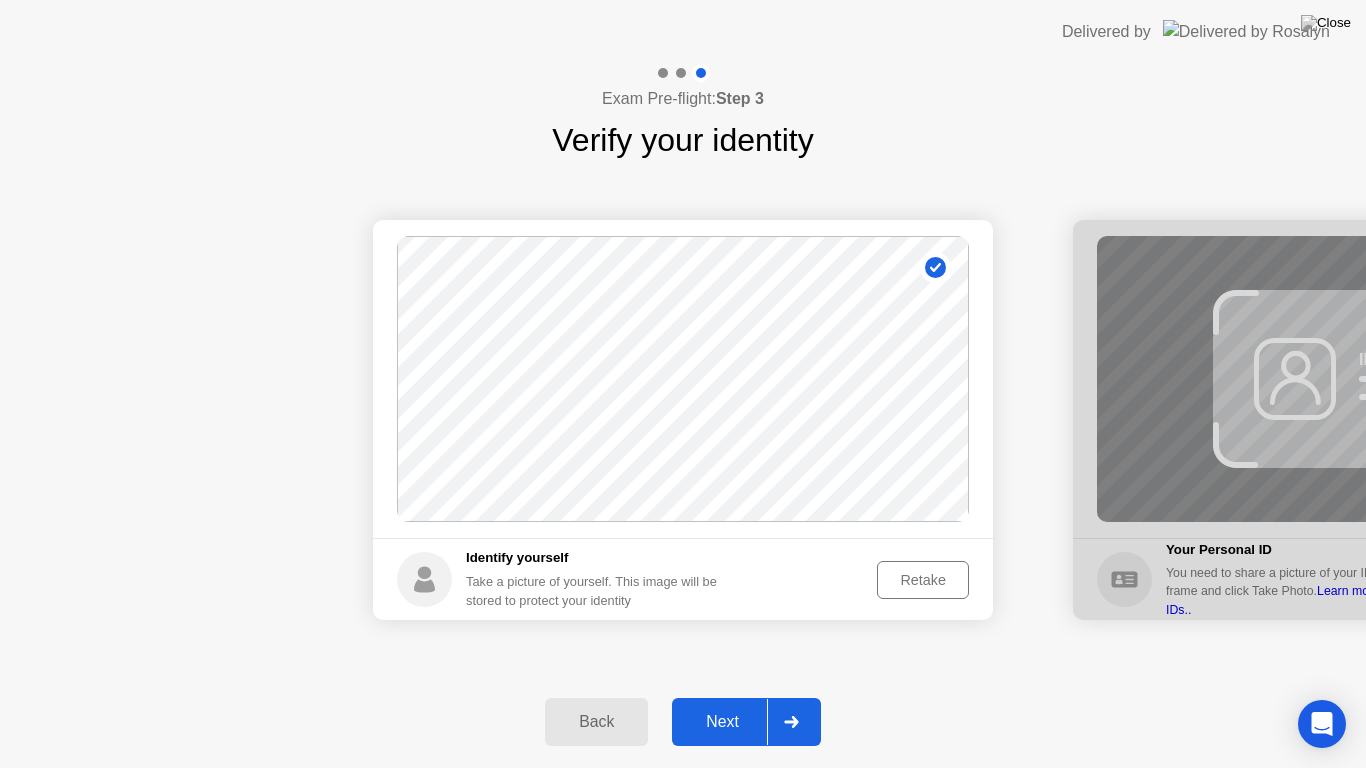 click 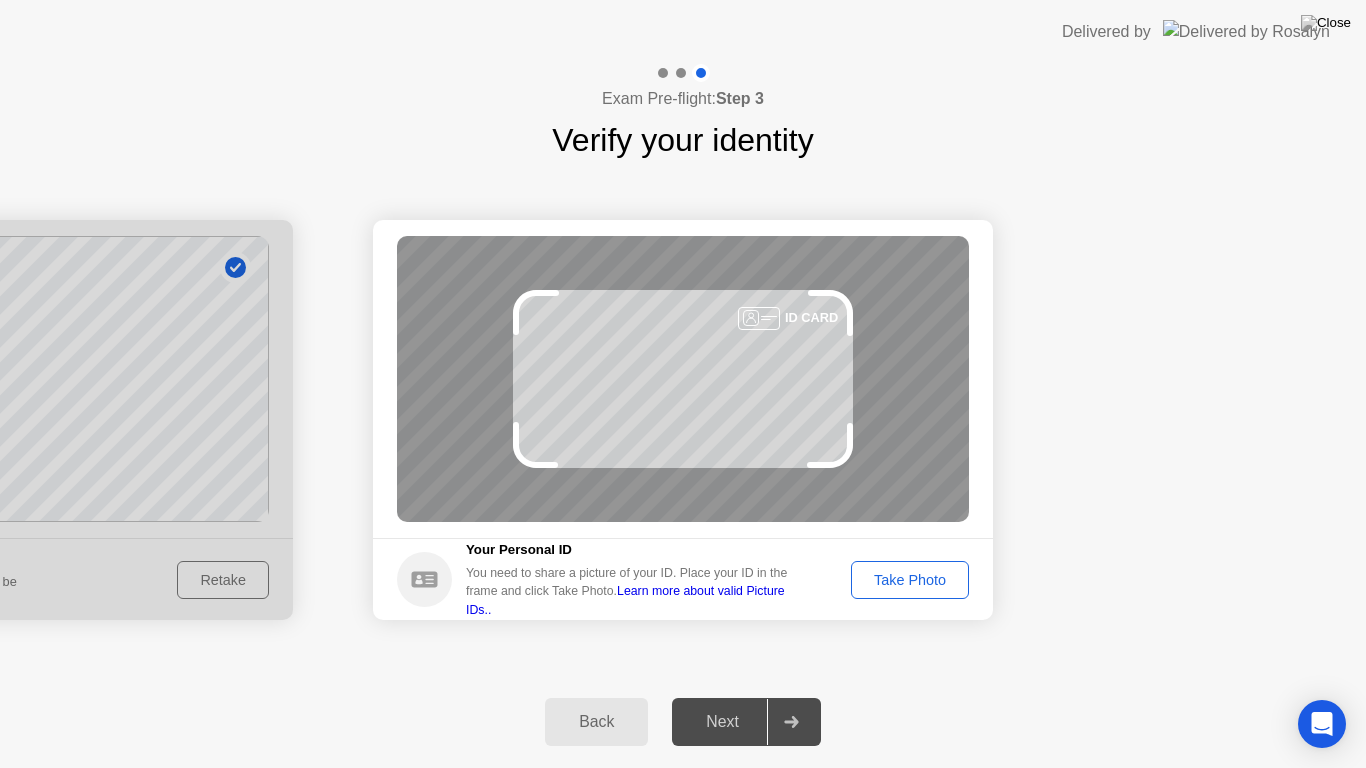 click on "Take Photo" 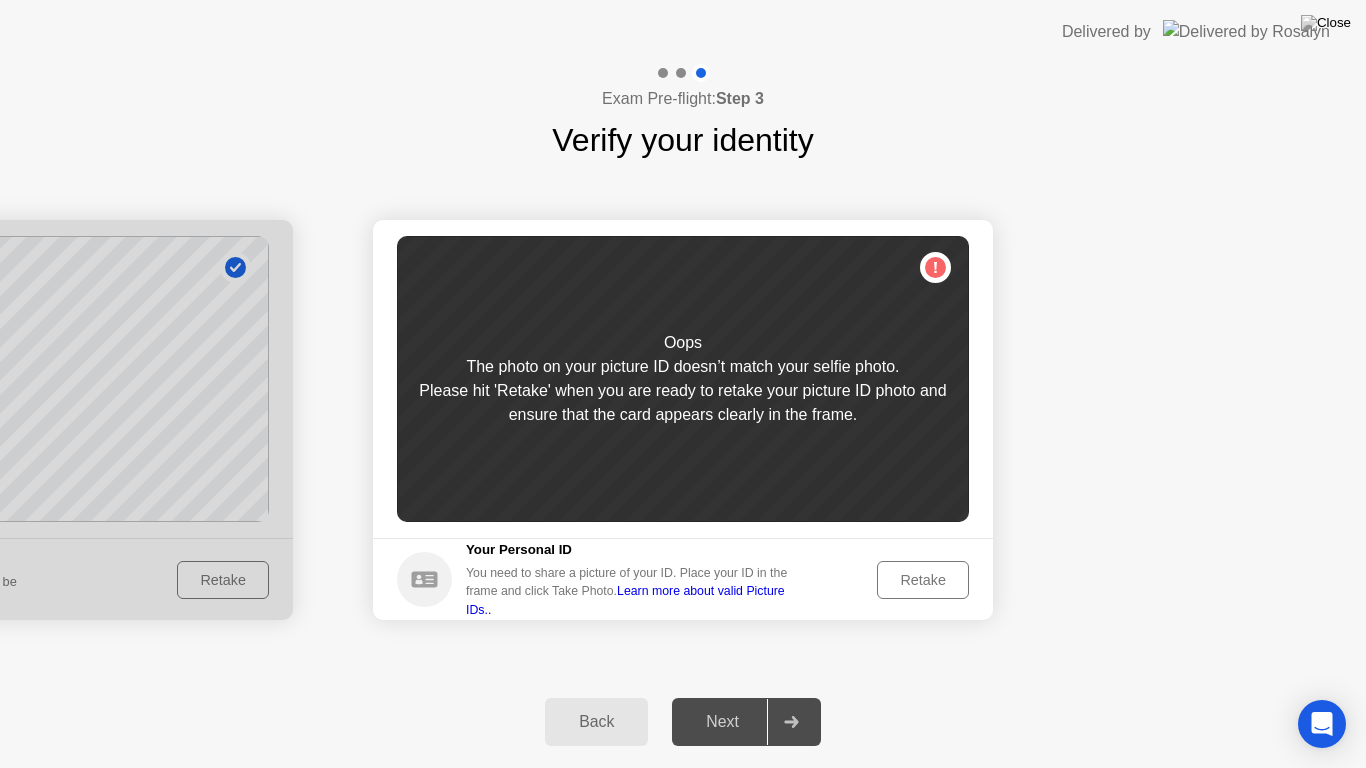 click on "Retake" 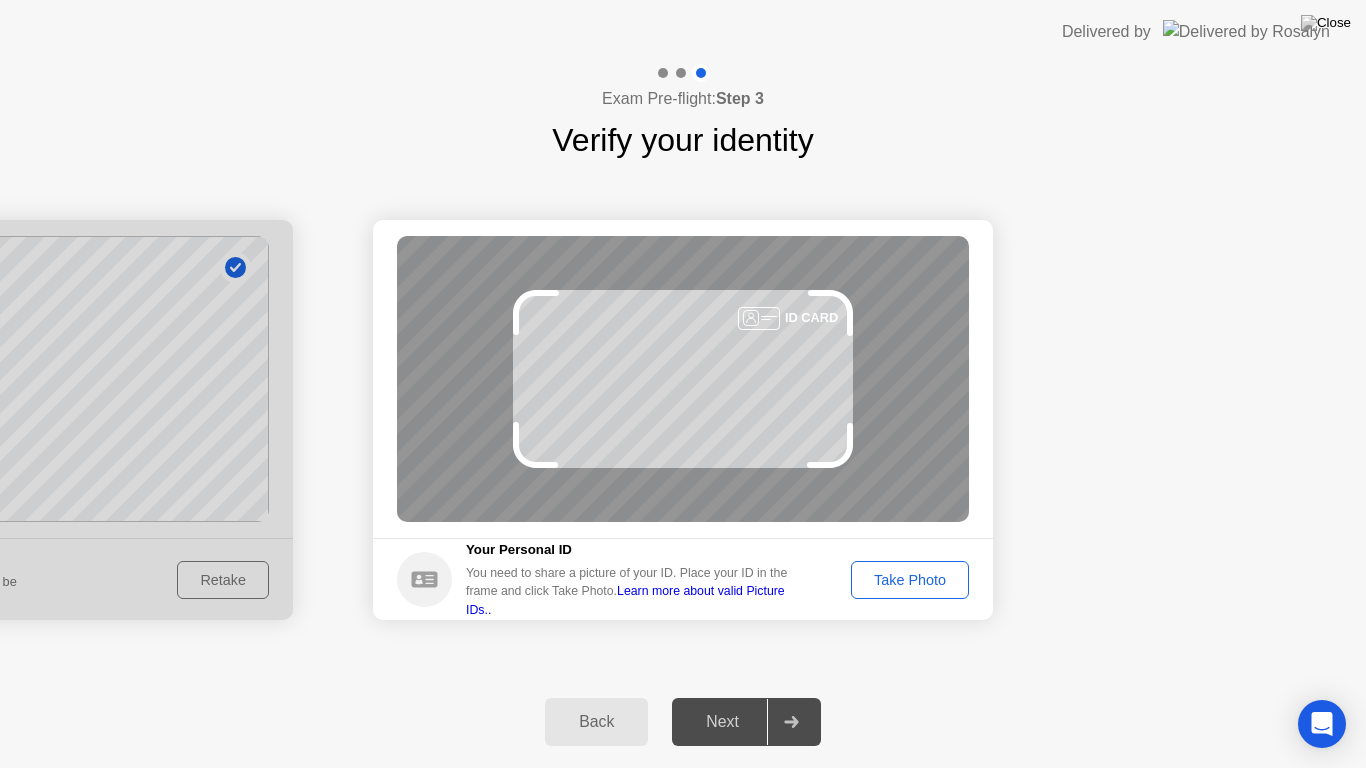 click on "Take Photo" 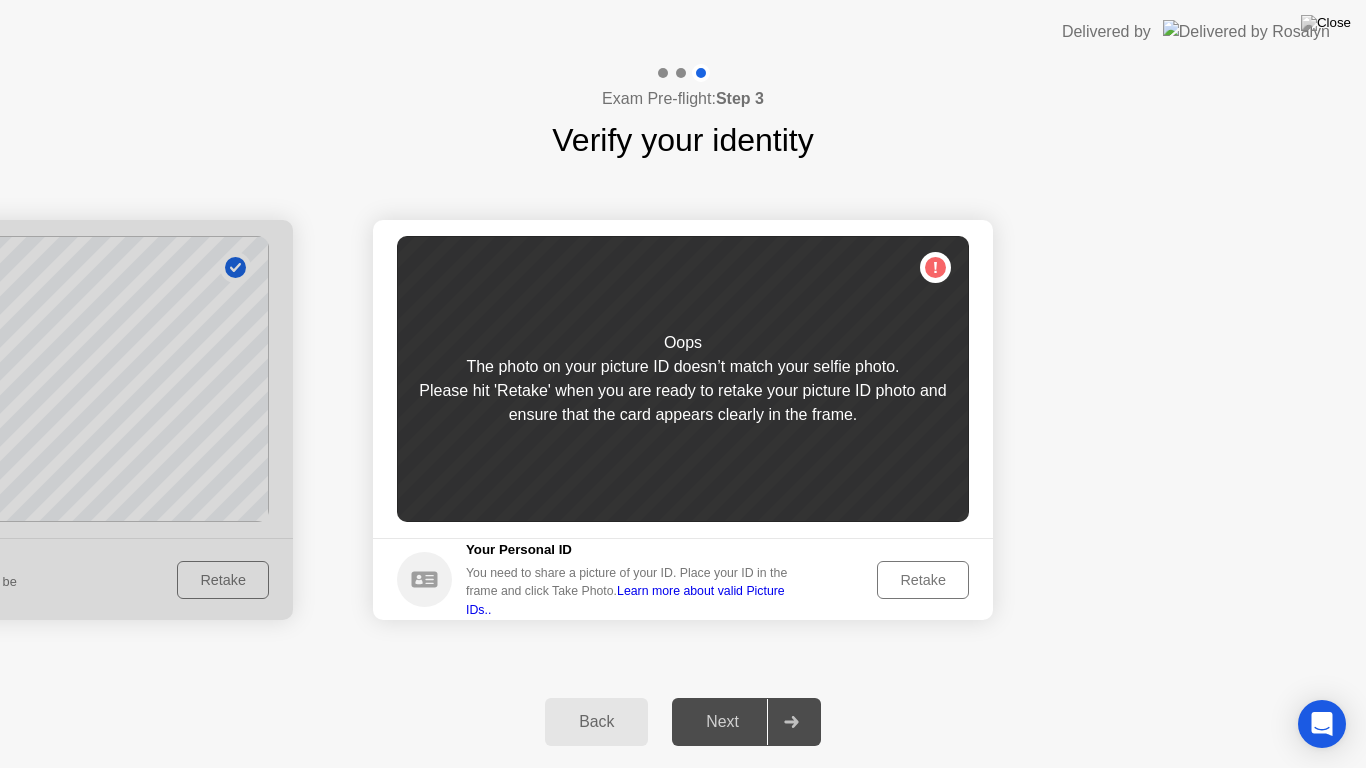 click 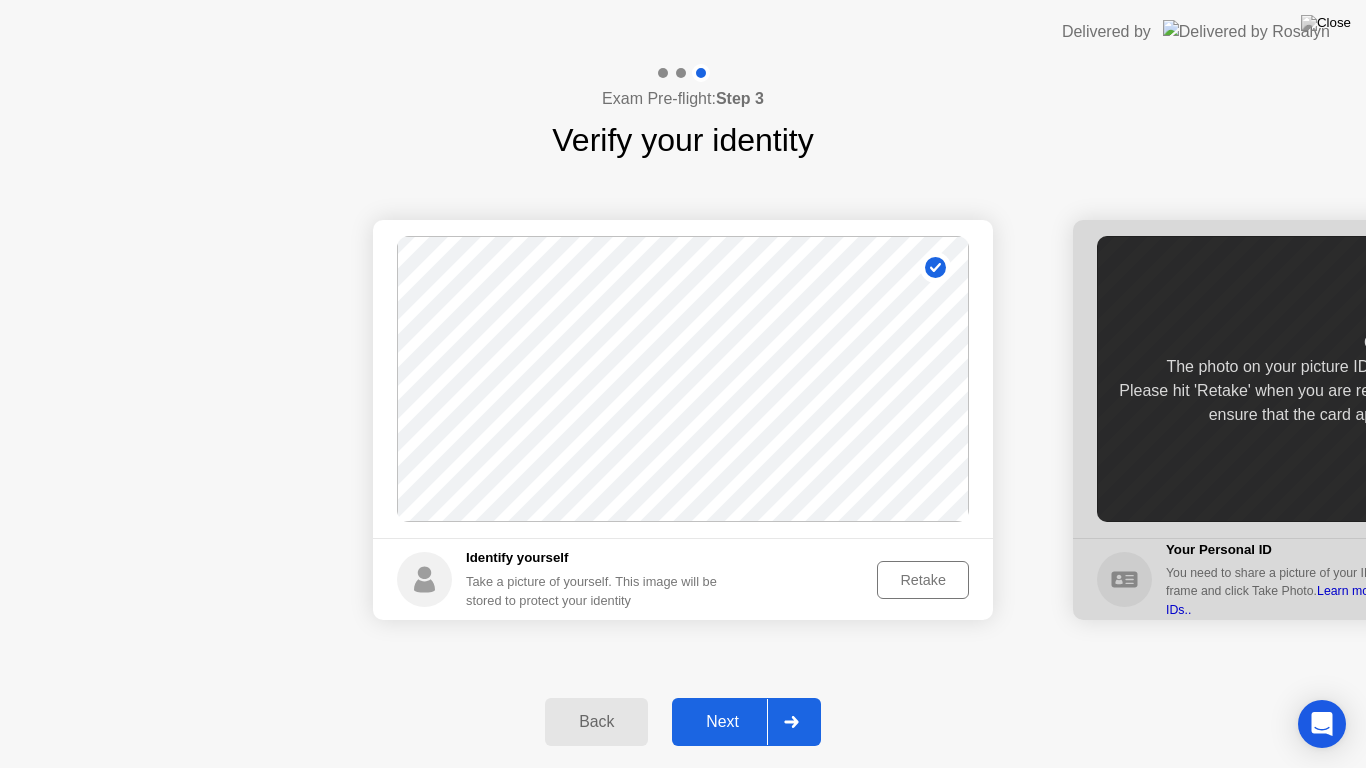 click on "Retake" 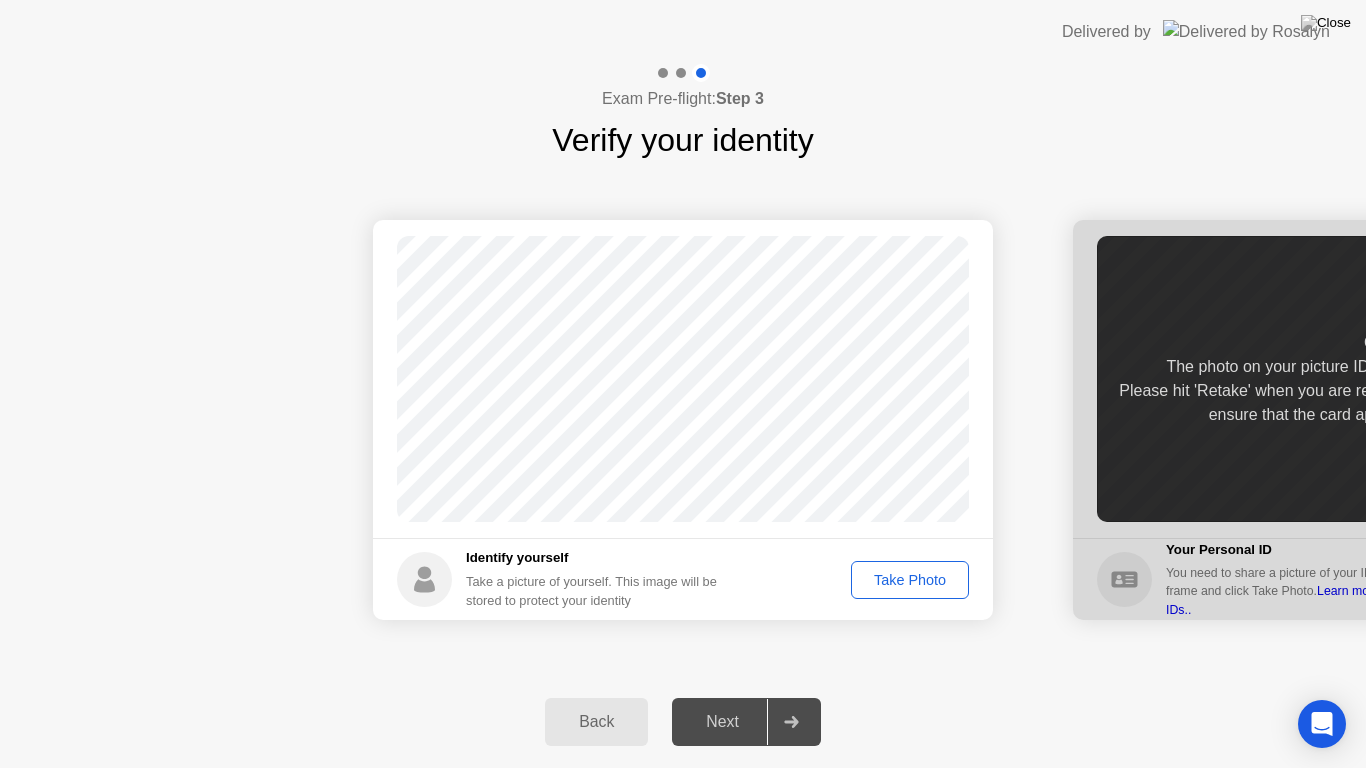 click on "Take Photo" 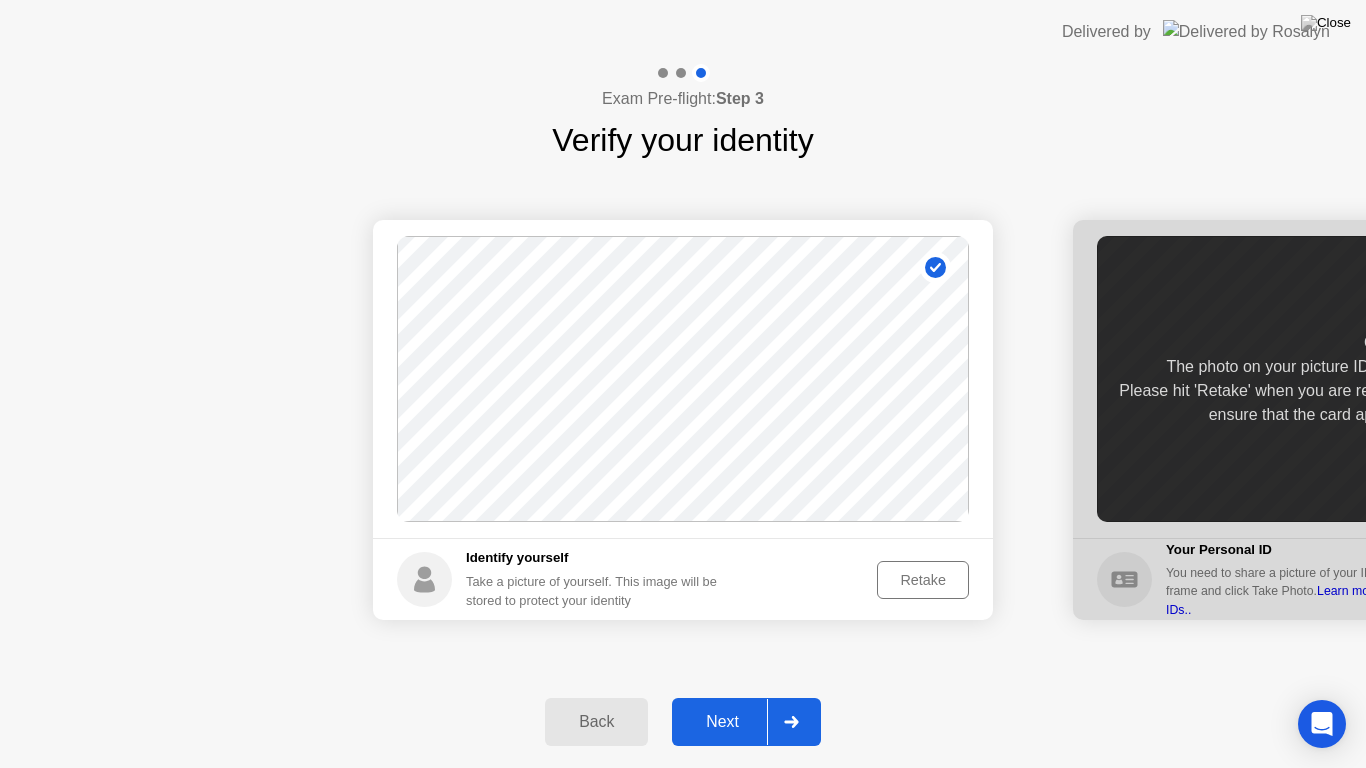 click 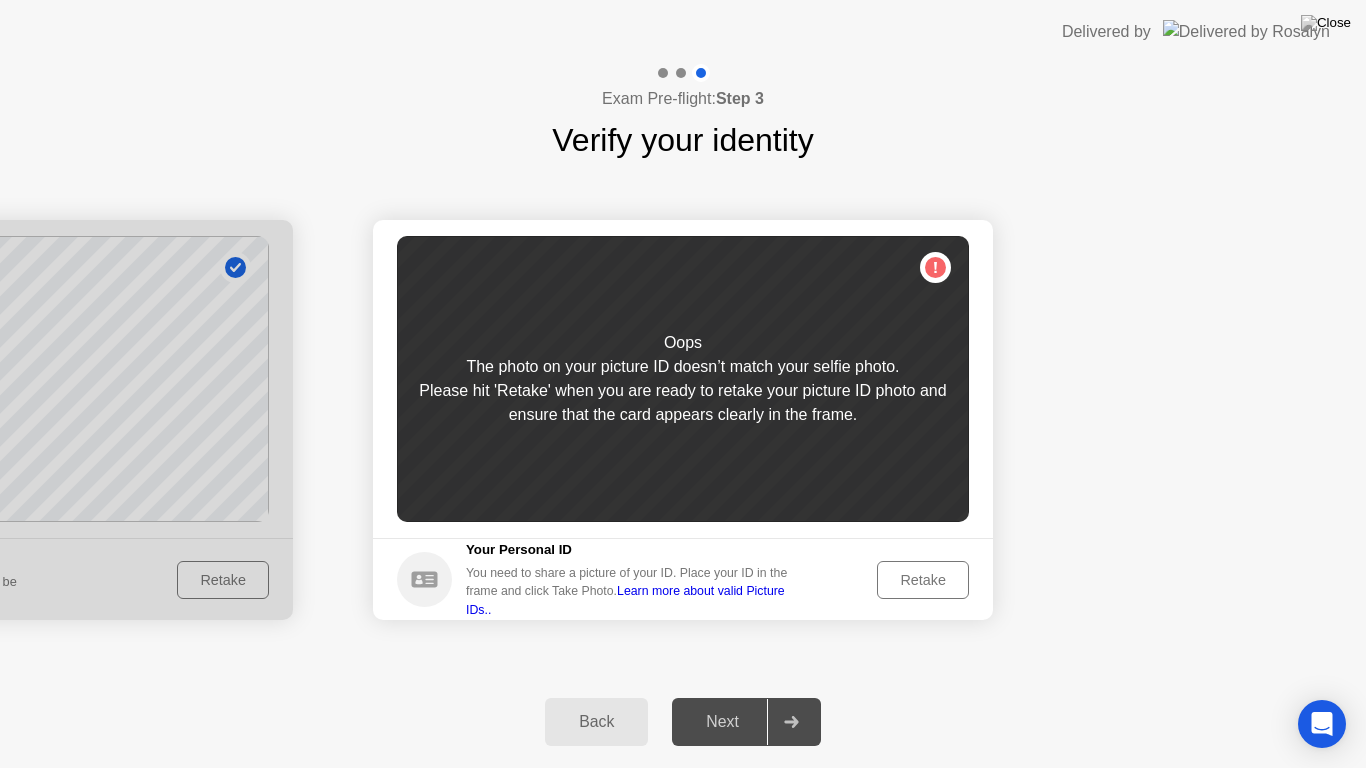 click on "Retake" 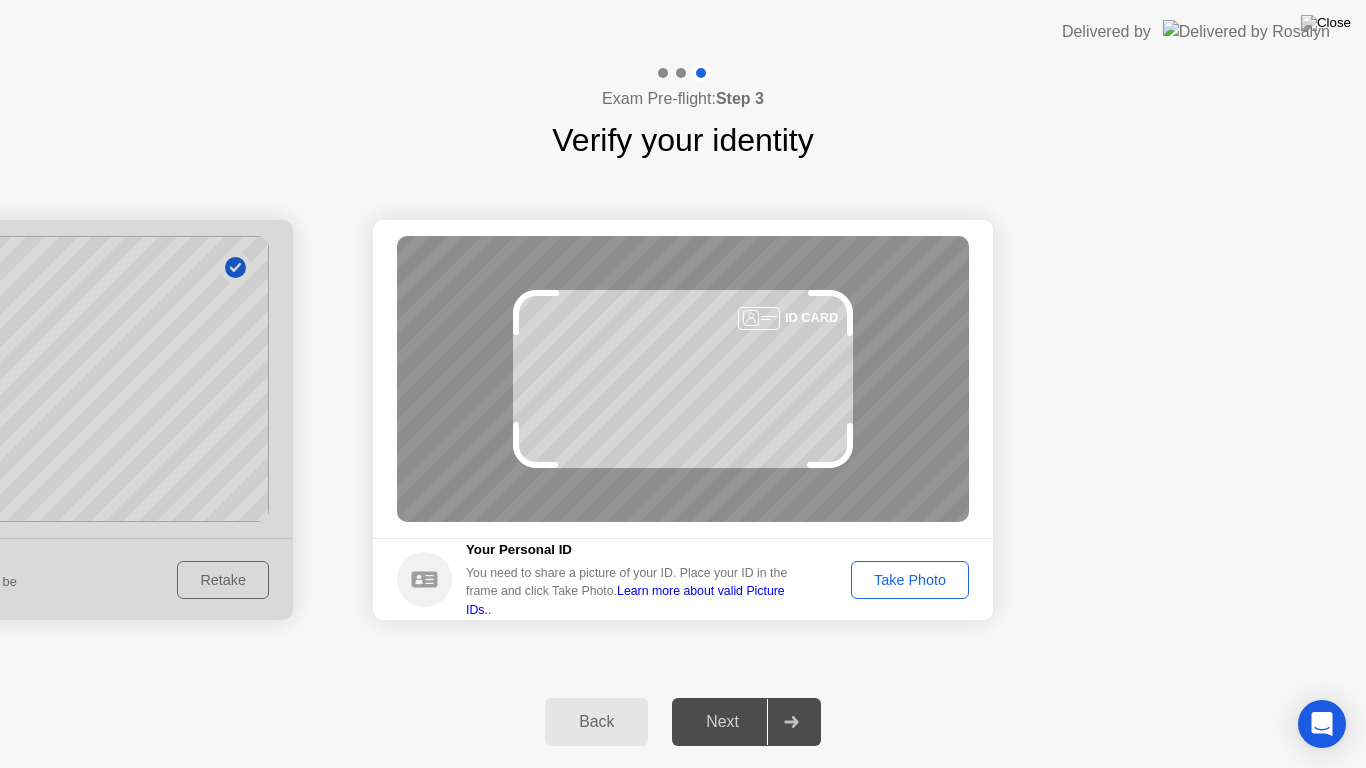 click on "Take Photo" 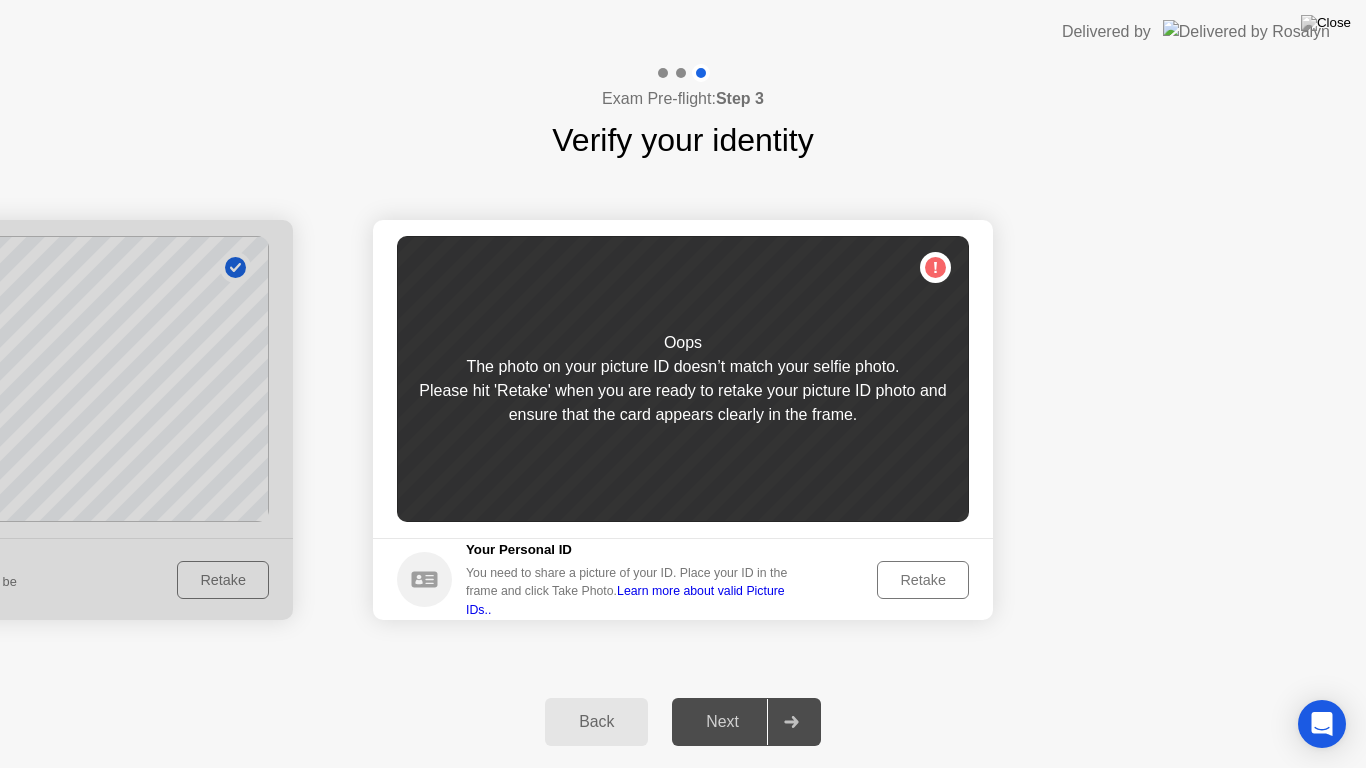 click on "Learn more about valid Picture IDs.." 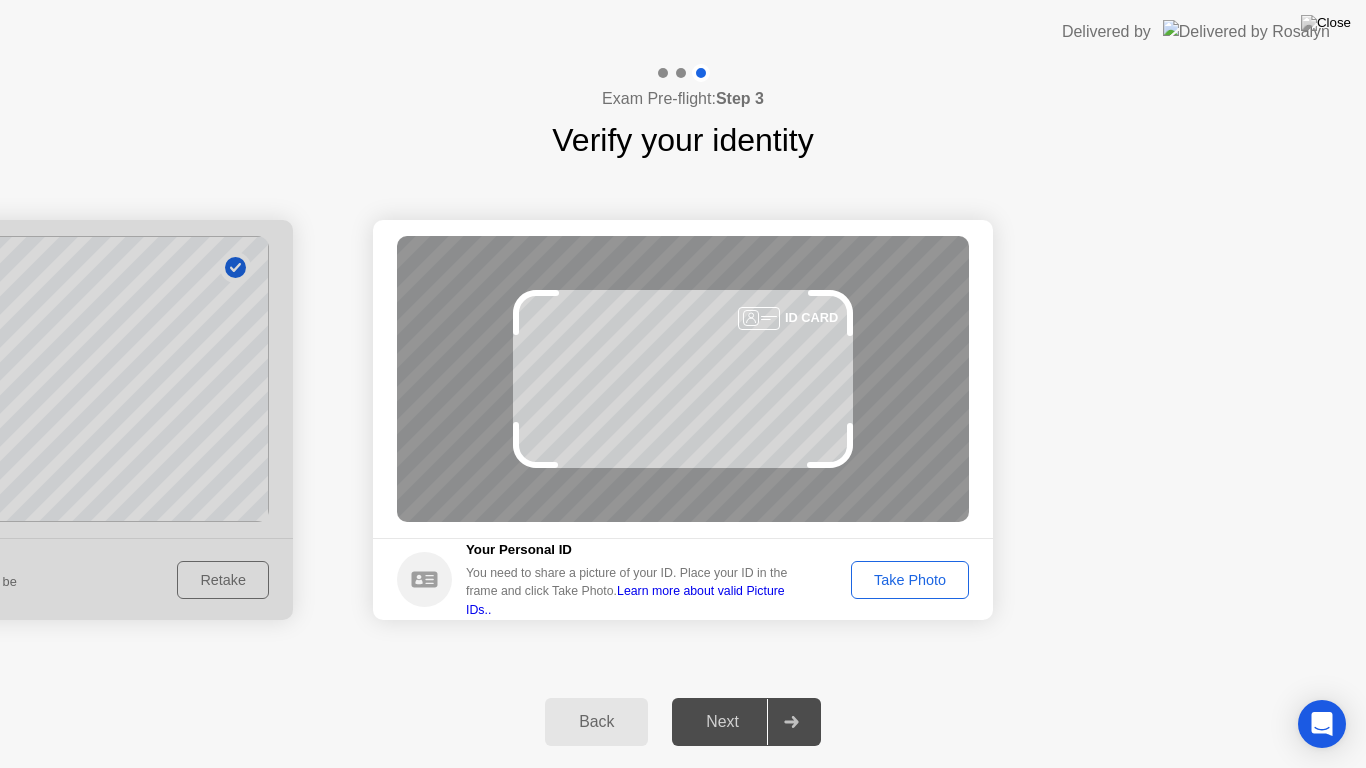 click on "Your Personal ID You need to share a picture of your ID. Place your ID in the frame and click Take Photo.  Learn more about valid Picture IDs.. Take Photo" 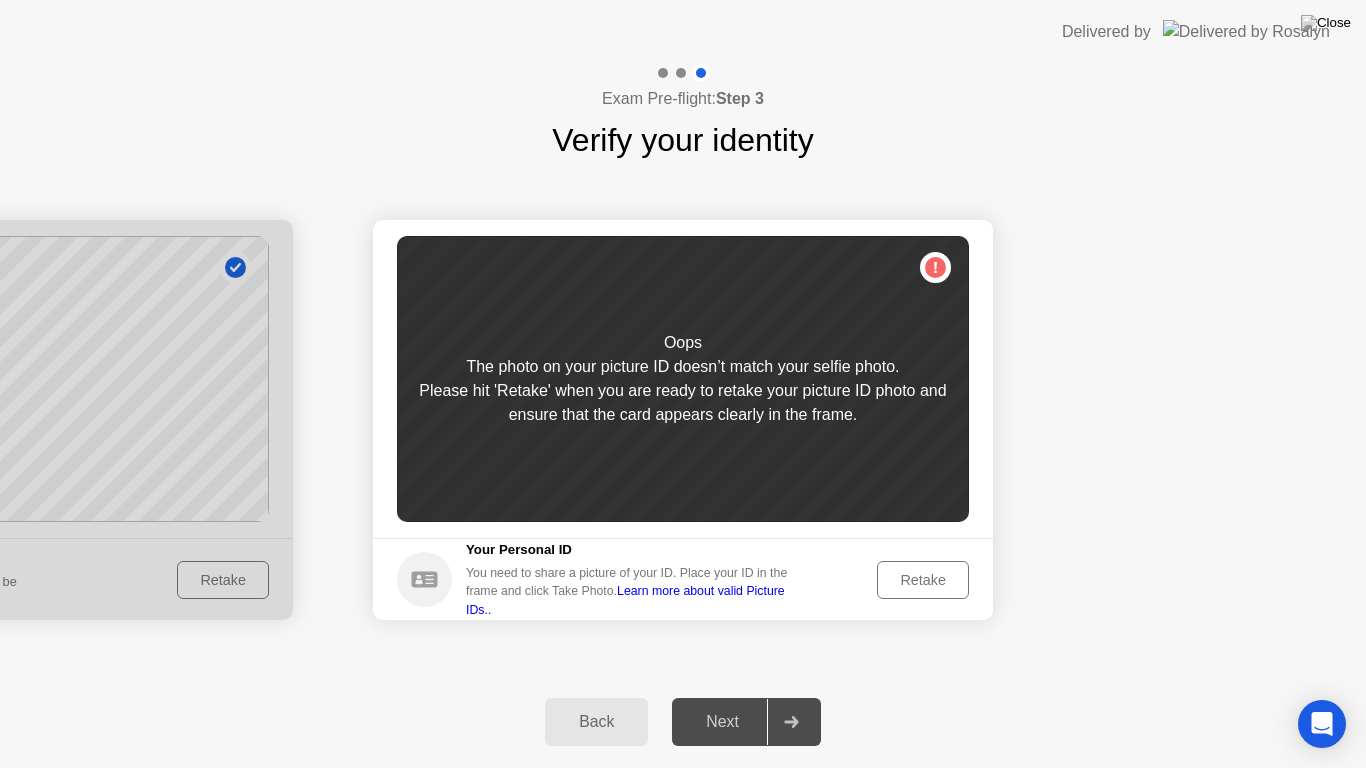 click on "Oops The photo on your picture ID doesn’t match your selfie photo. Please hit 'Retake' when you are ready to retake your picture ID photo and ensure that the card appears clearly in the frame." 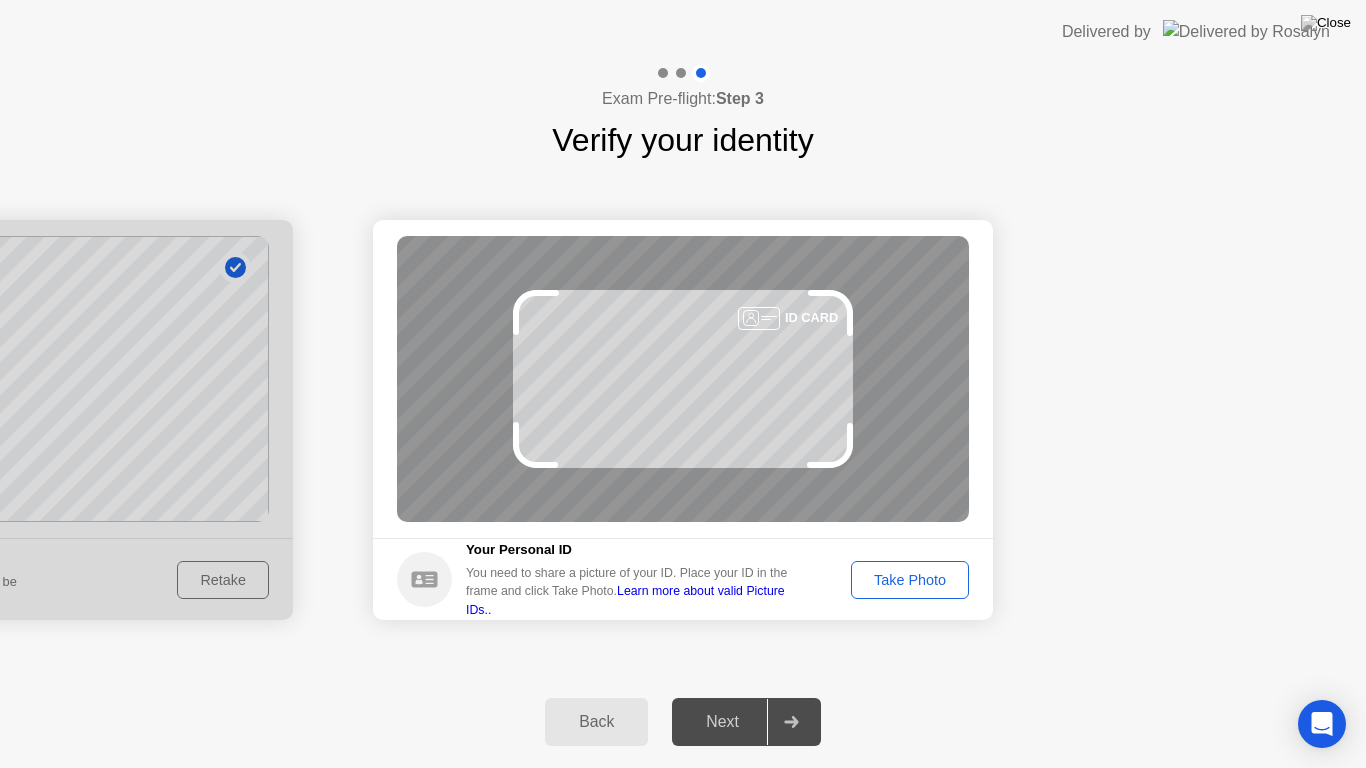 click on "Take Photo" 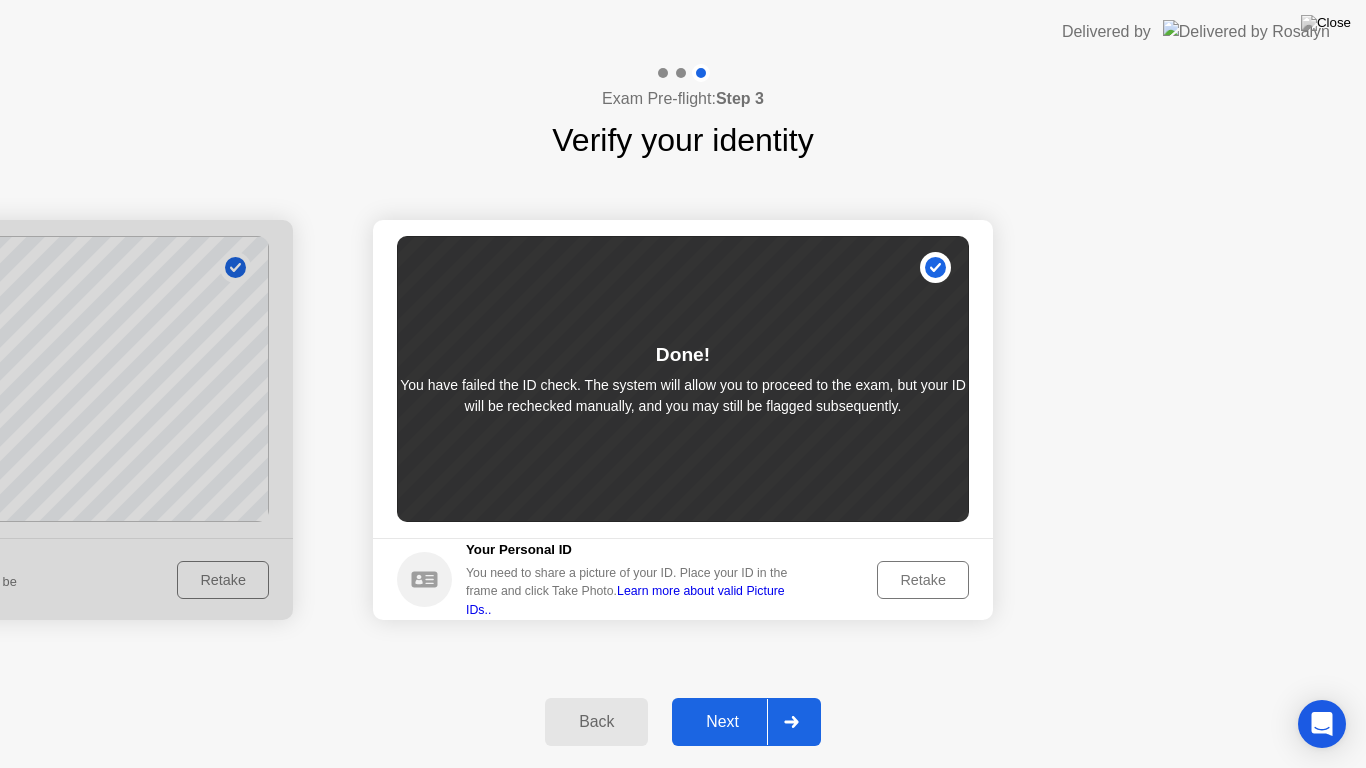 click 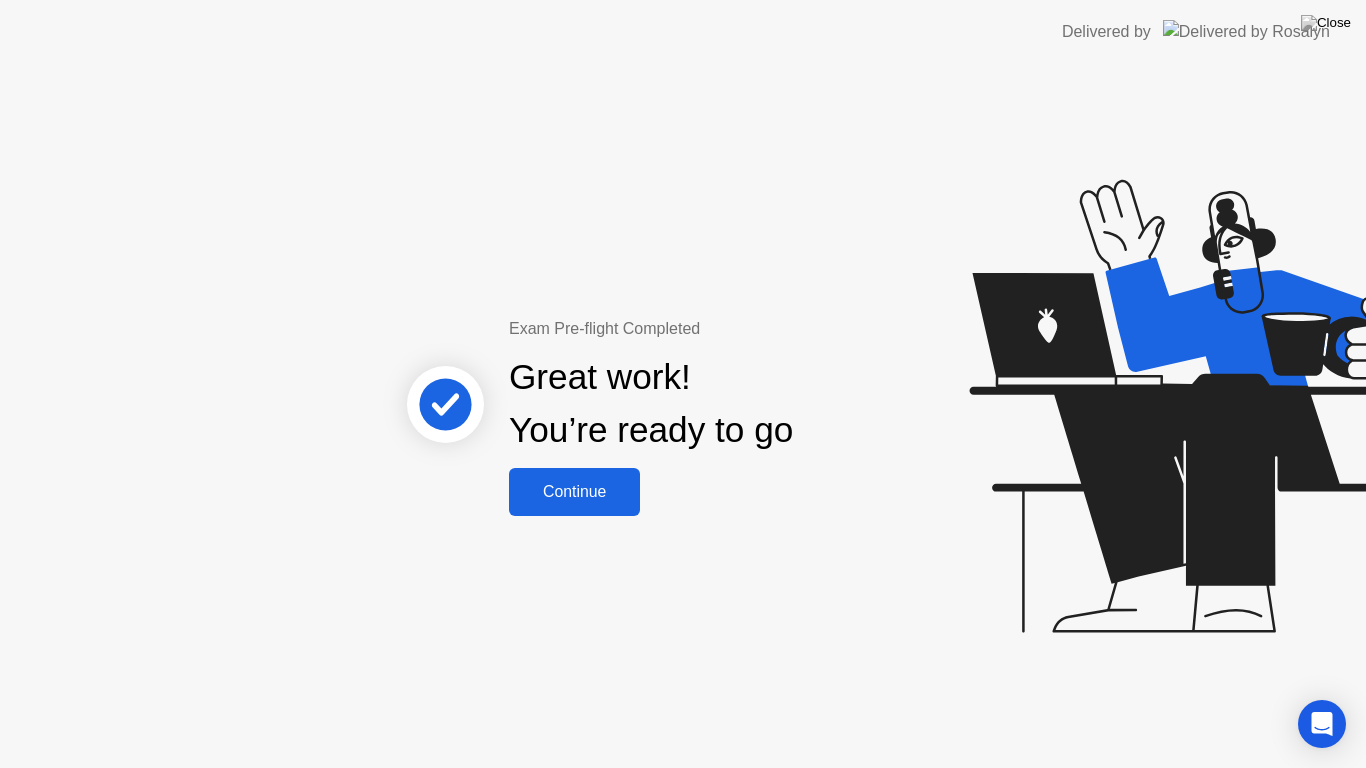 click on "Continue" 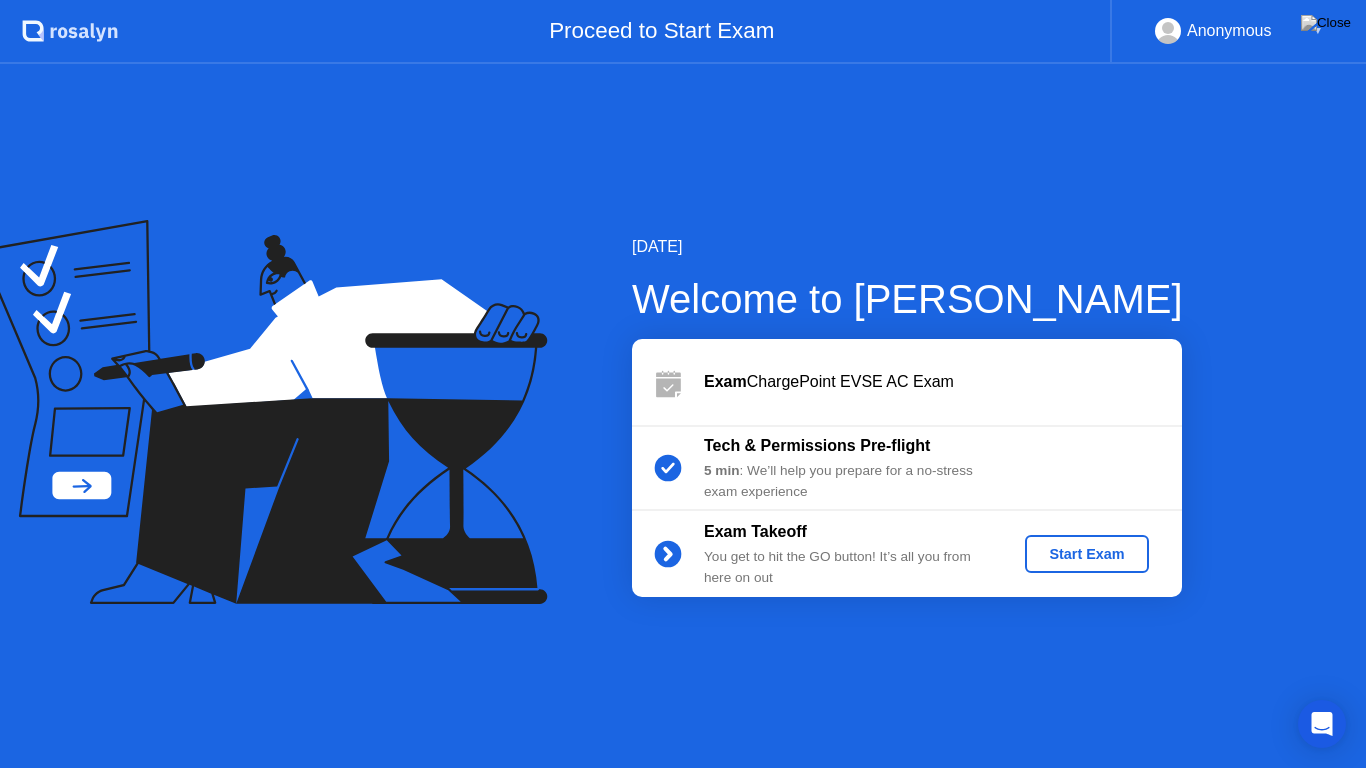 click on "Start Exam" 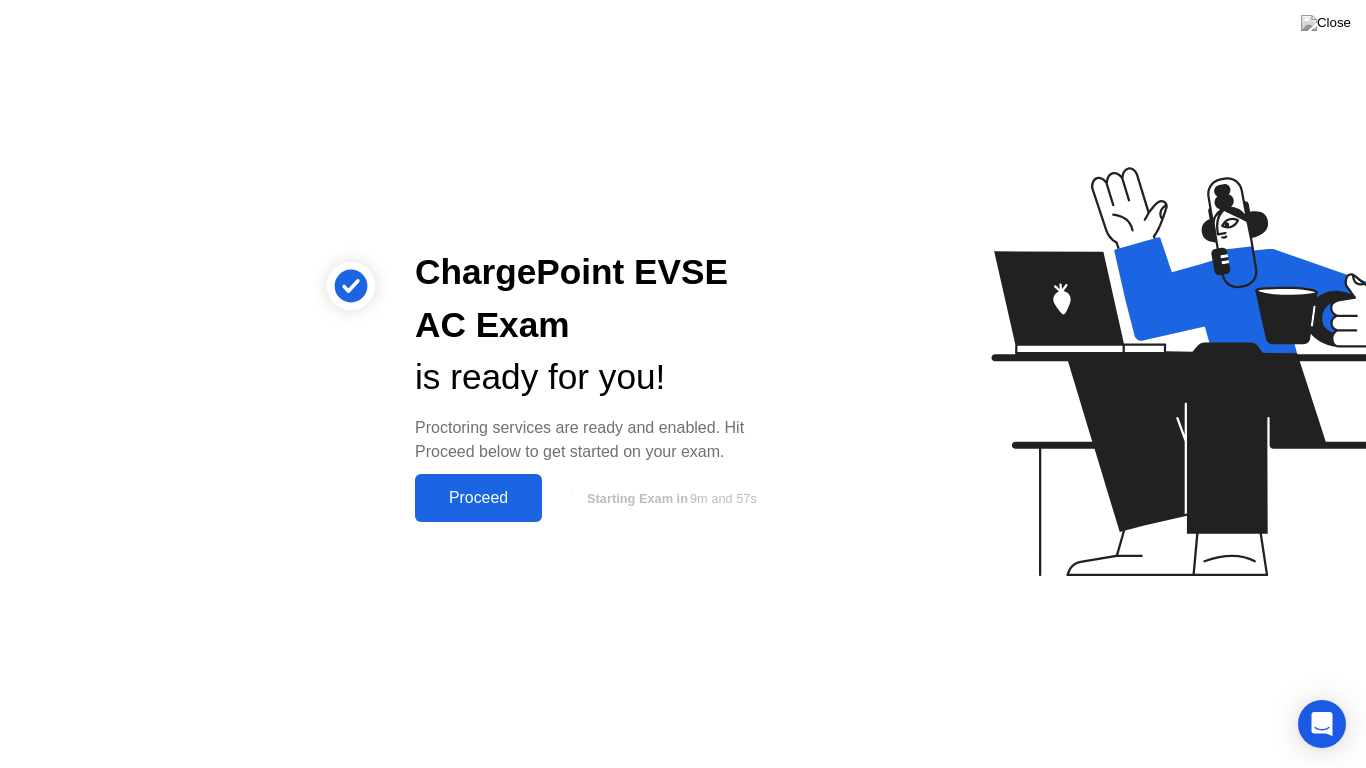 click on "Proceed" 